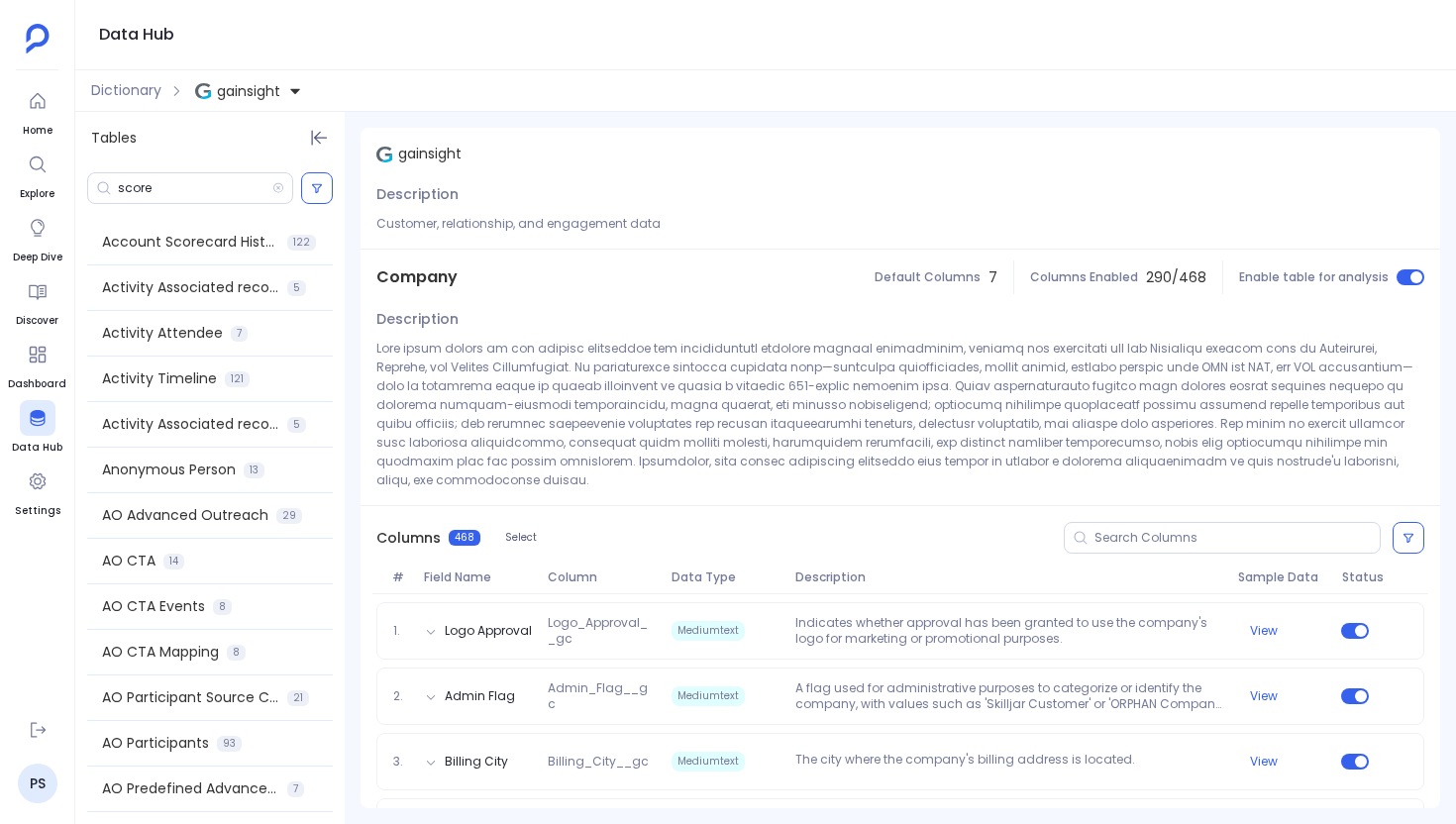 scroll, scrollTop: 0, scrollLeft: 0, axis: both 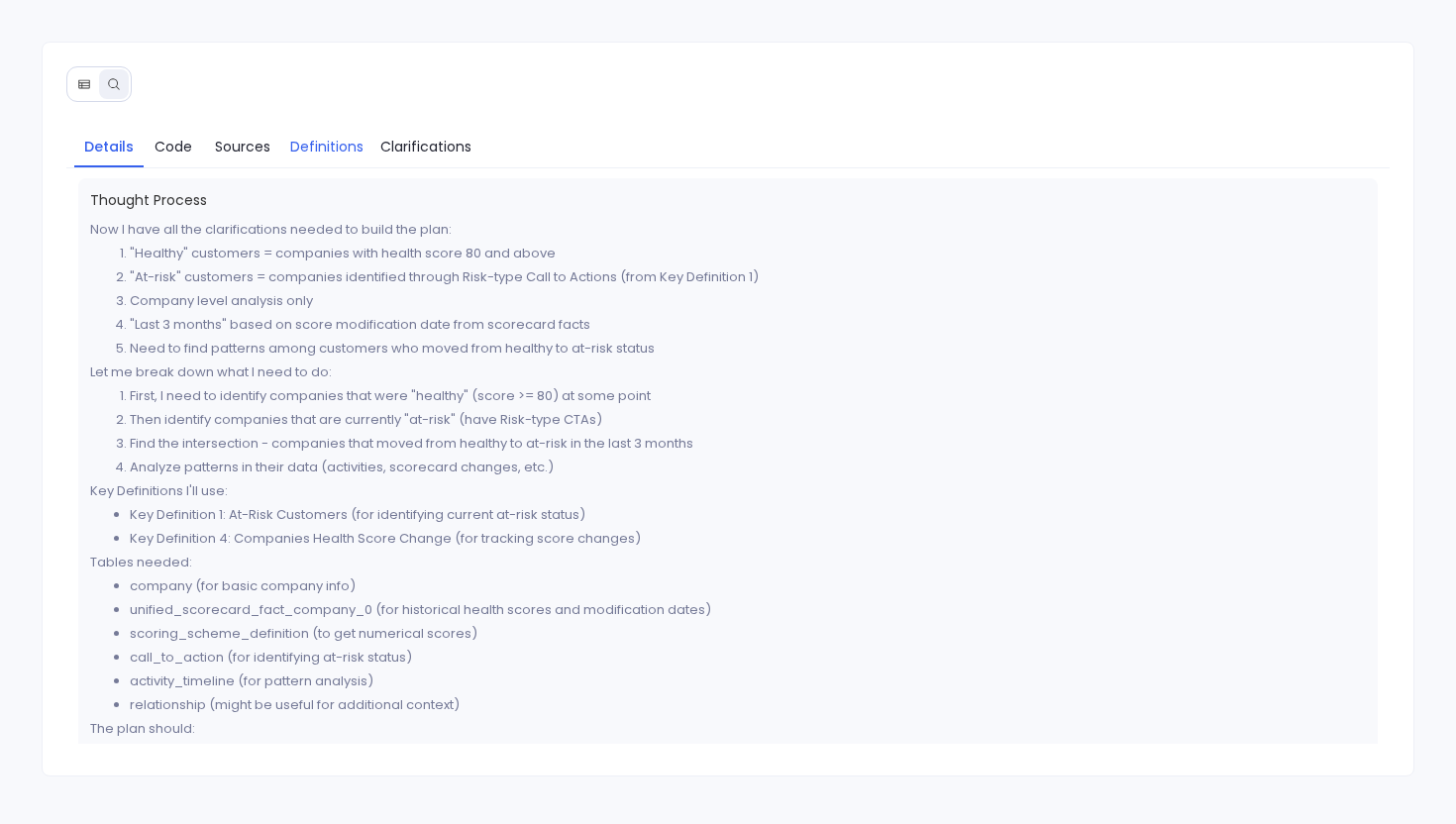 click on "Definitions" at bounding box center [327, 147] 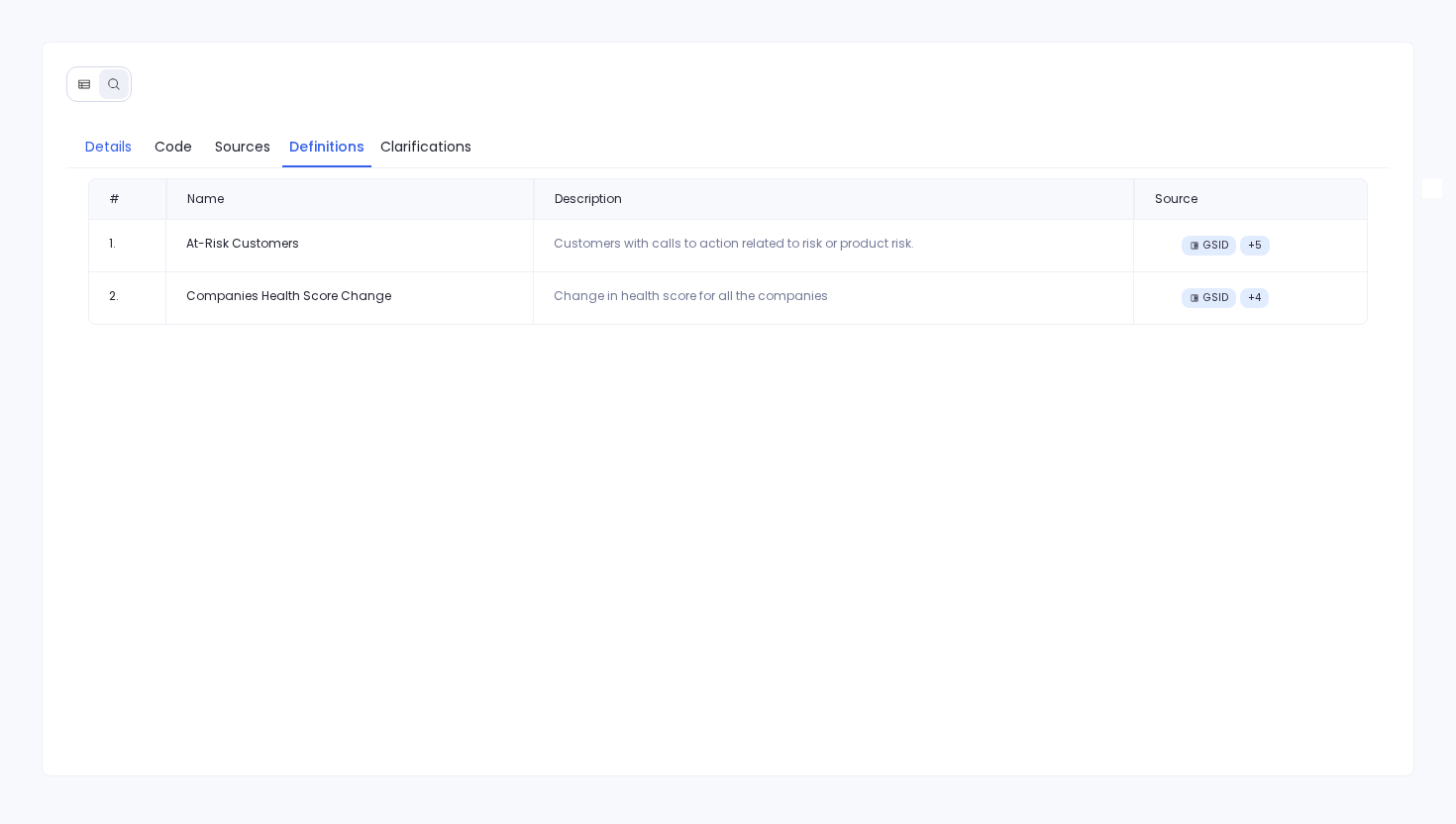 click on "Details" at bounding box center (108, 147) 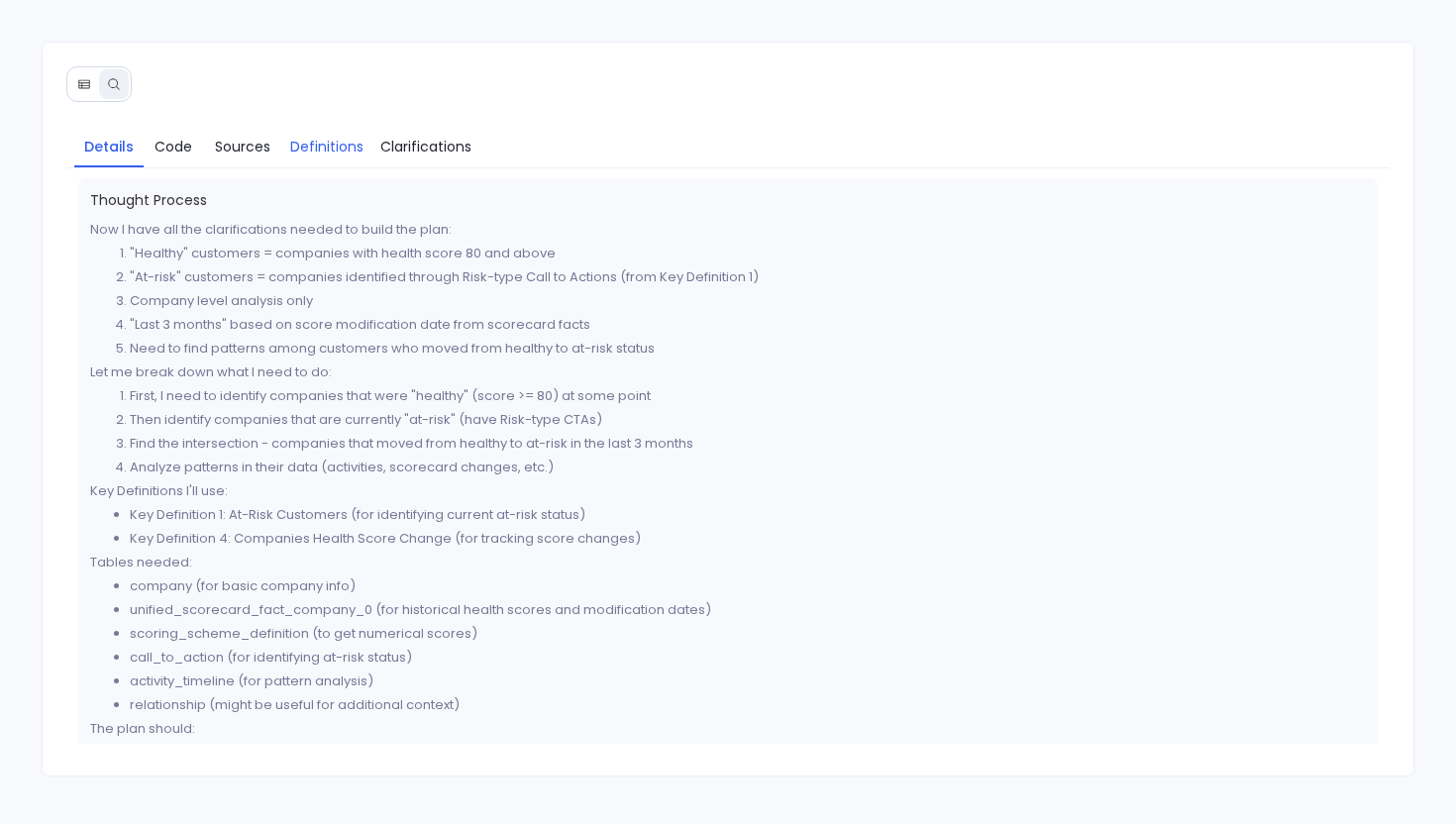 click on "Definitions" at bounding box center (327, 147) 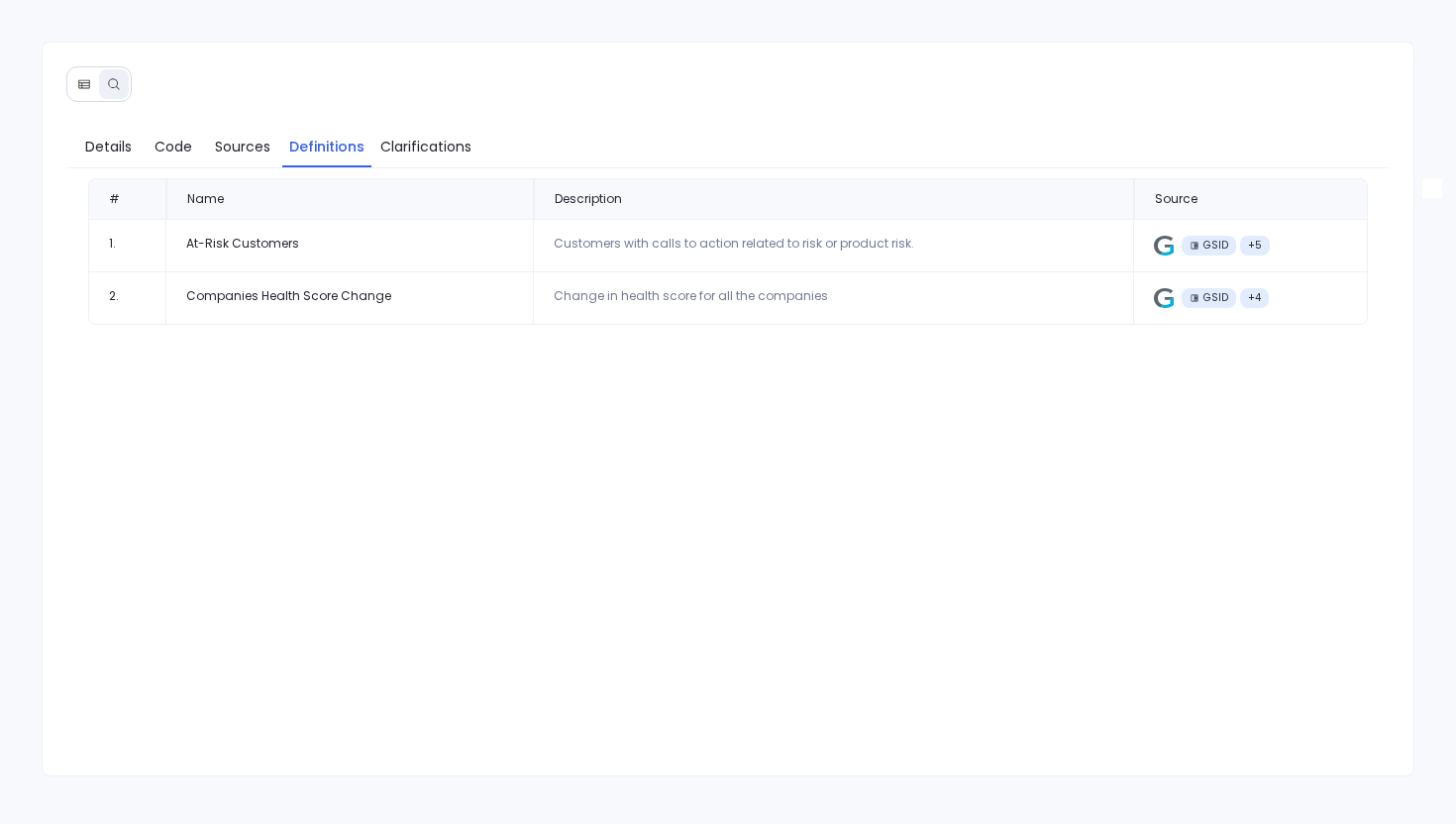 click on "Customers with calls to action related to risk or product risk." at bounding box center (834, 246) 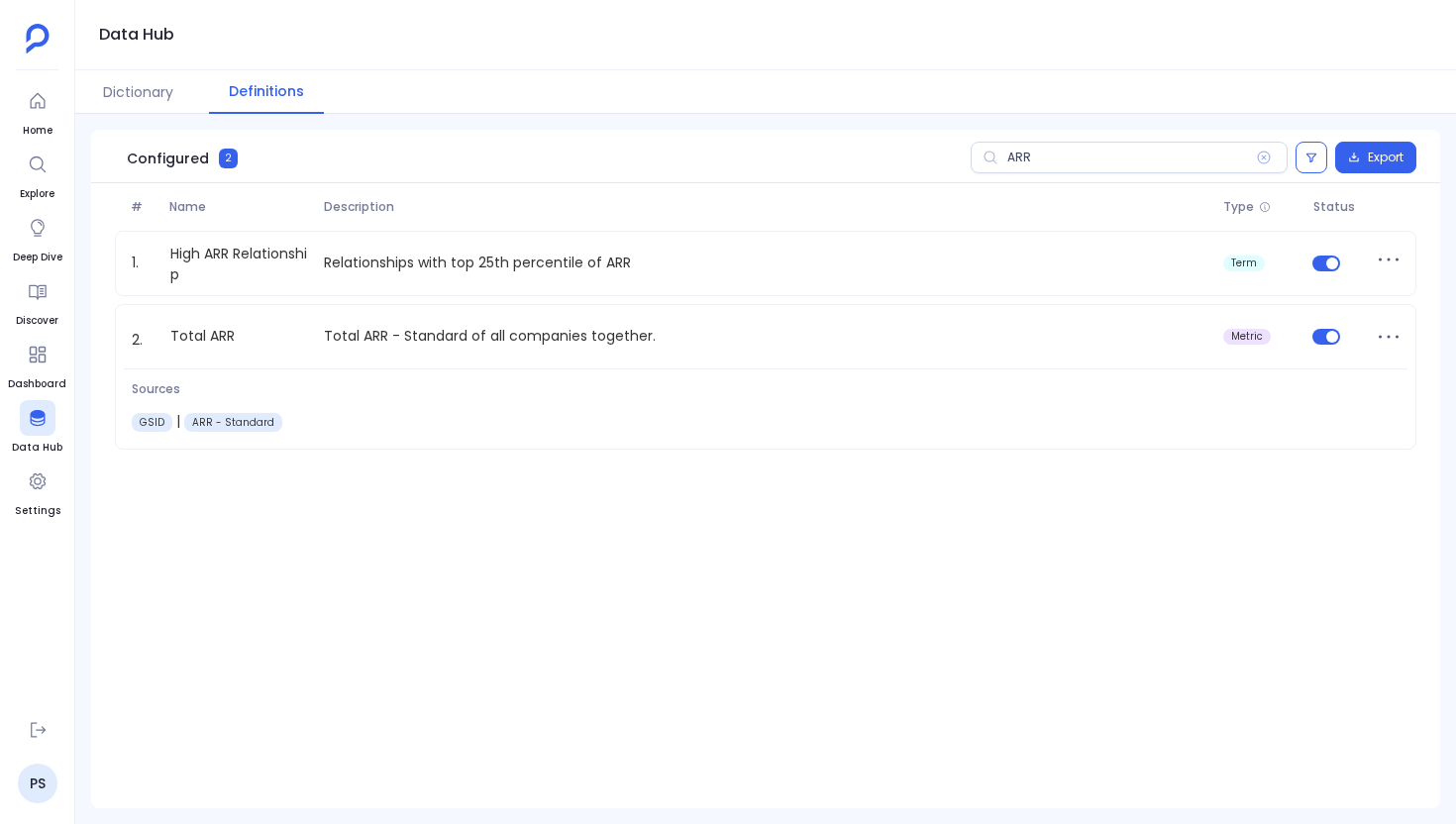 scroll, scrollTop: 0, scrollLeft: 0, axis: both 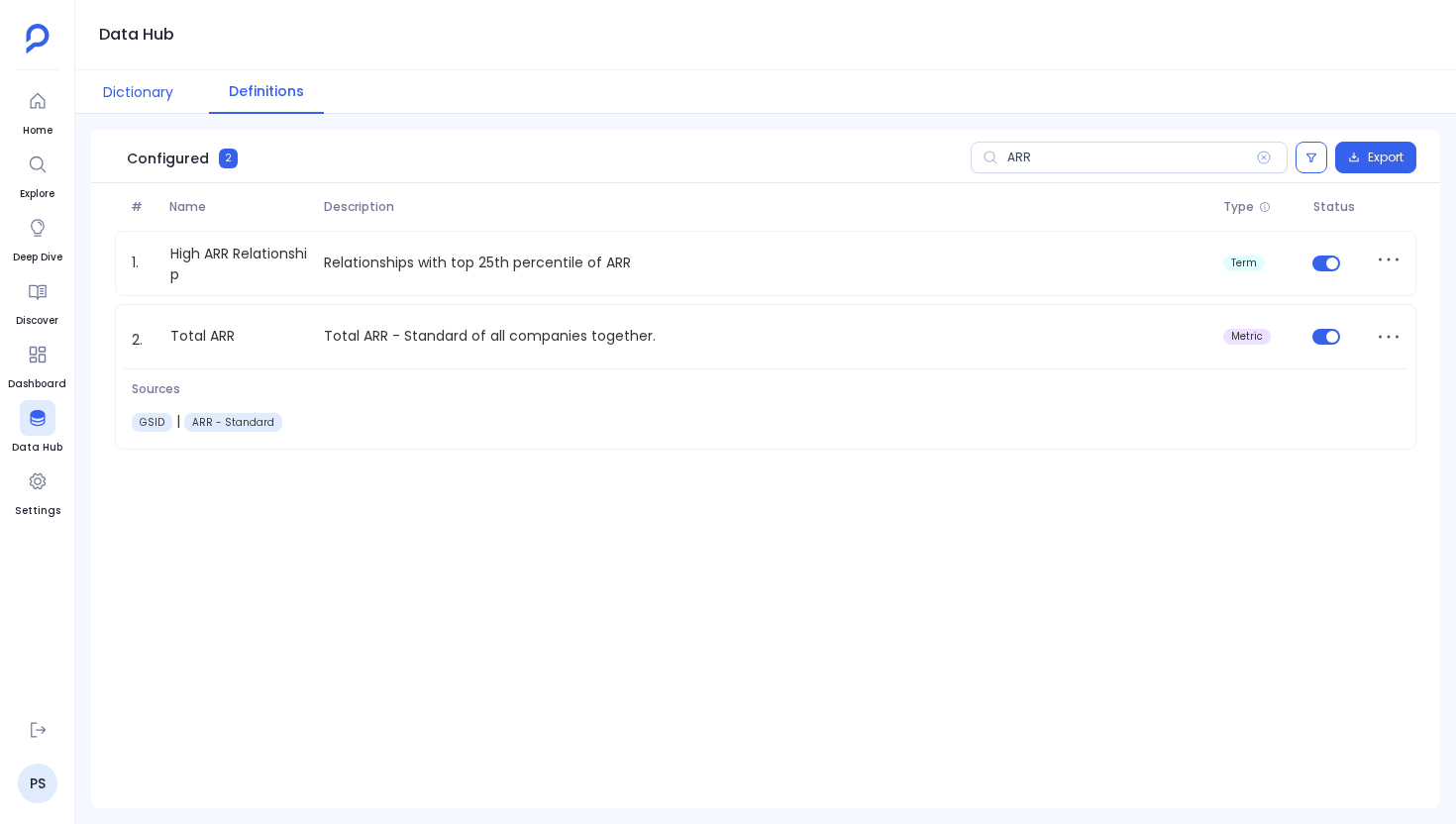 click on "Dictionary" at bounding box center [138, 92] 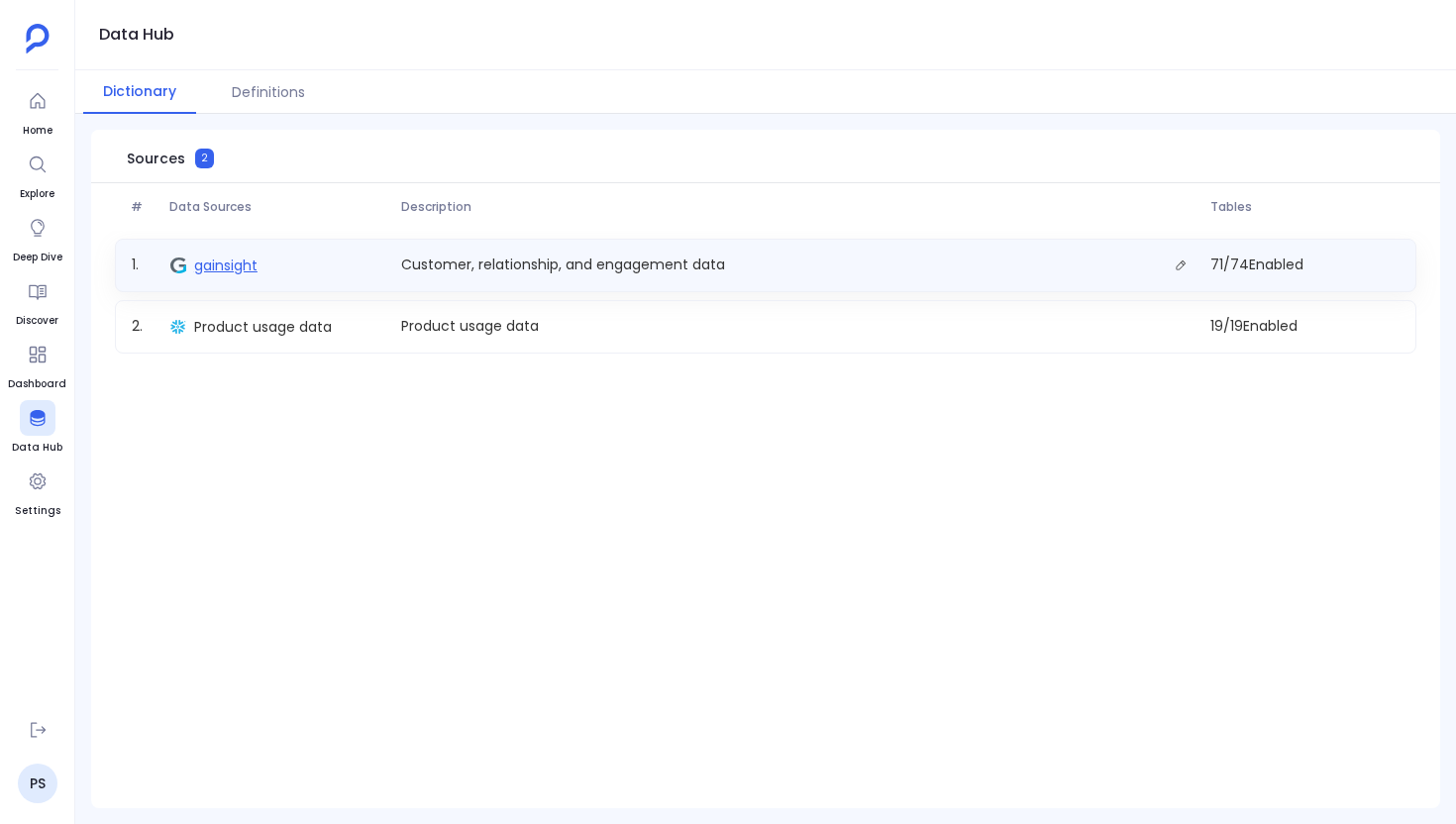 click on "gainsight" at bounding box center (226, 265) 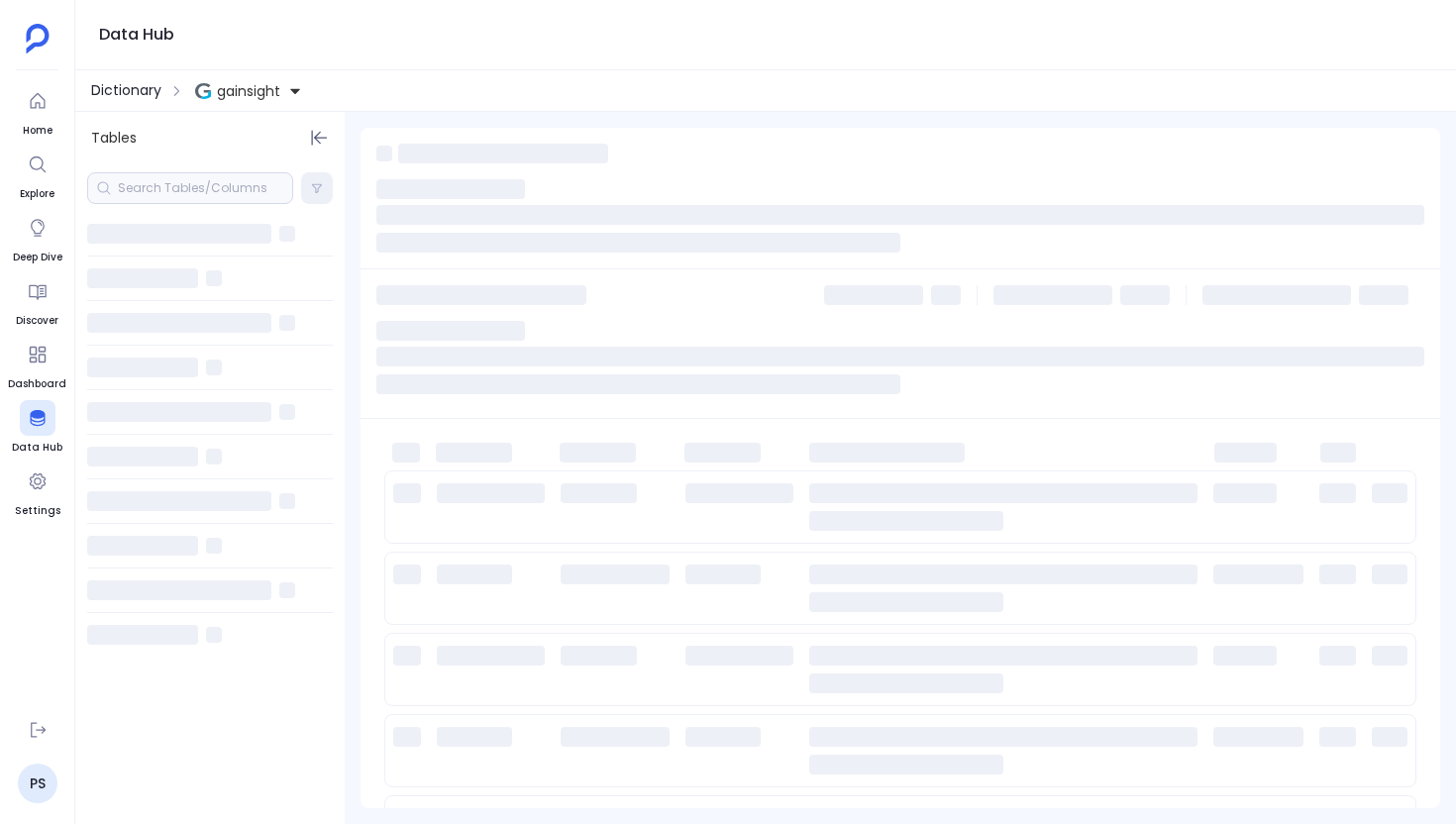 click on "Dictionary" at bounding box center (126, 90) 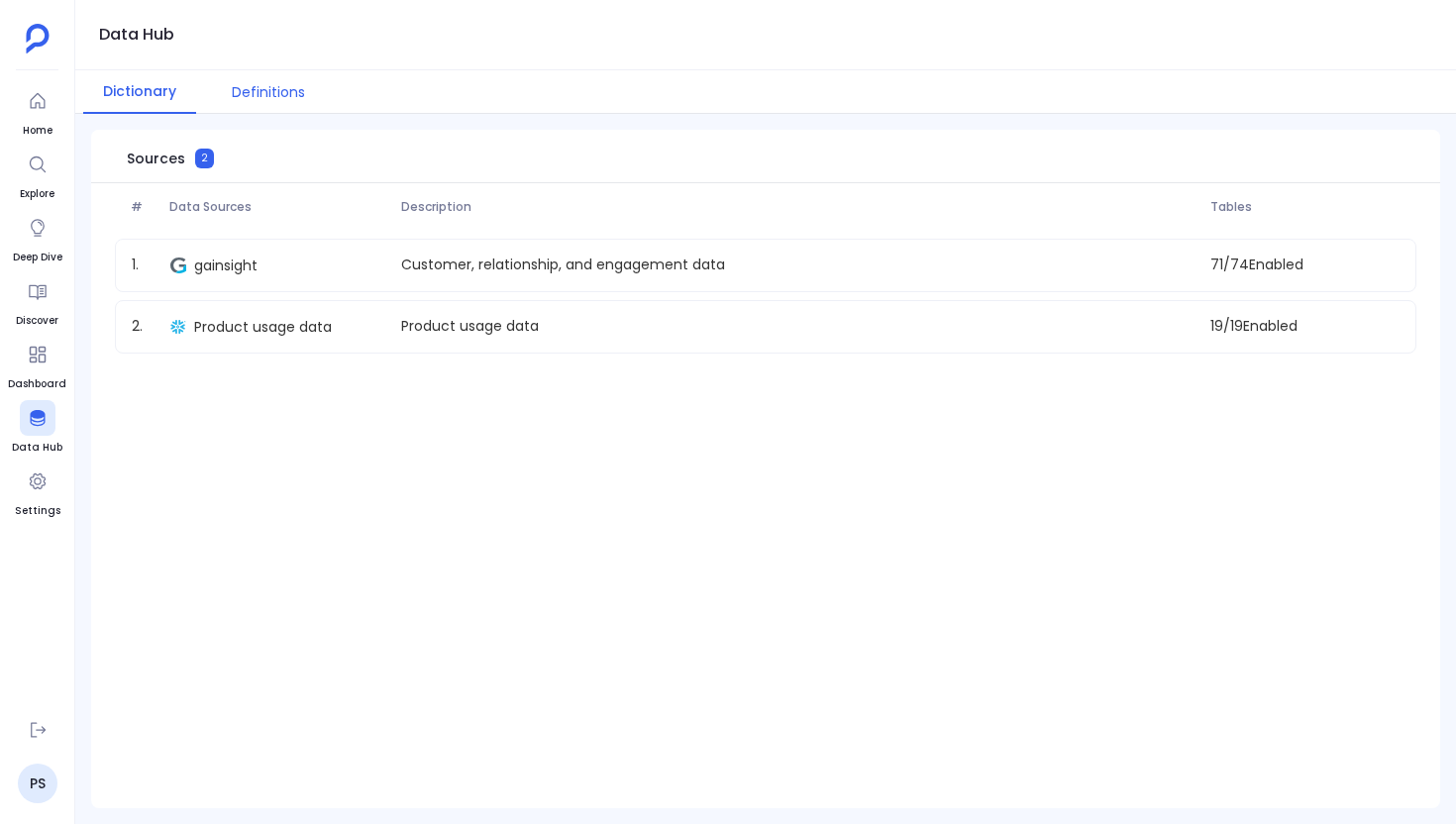 click on "Definitions" at bounding box center (268, 92) 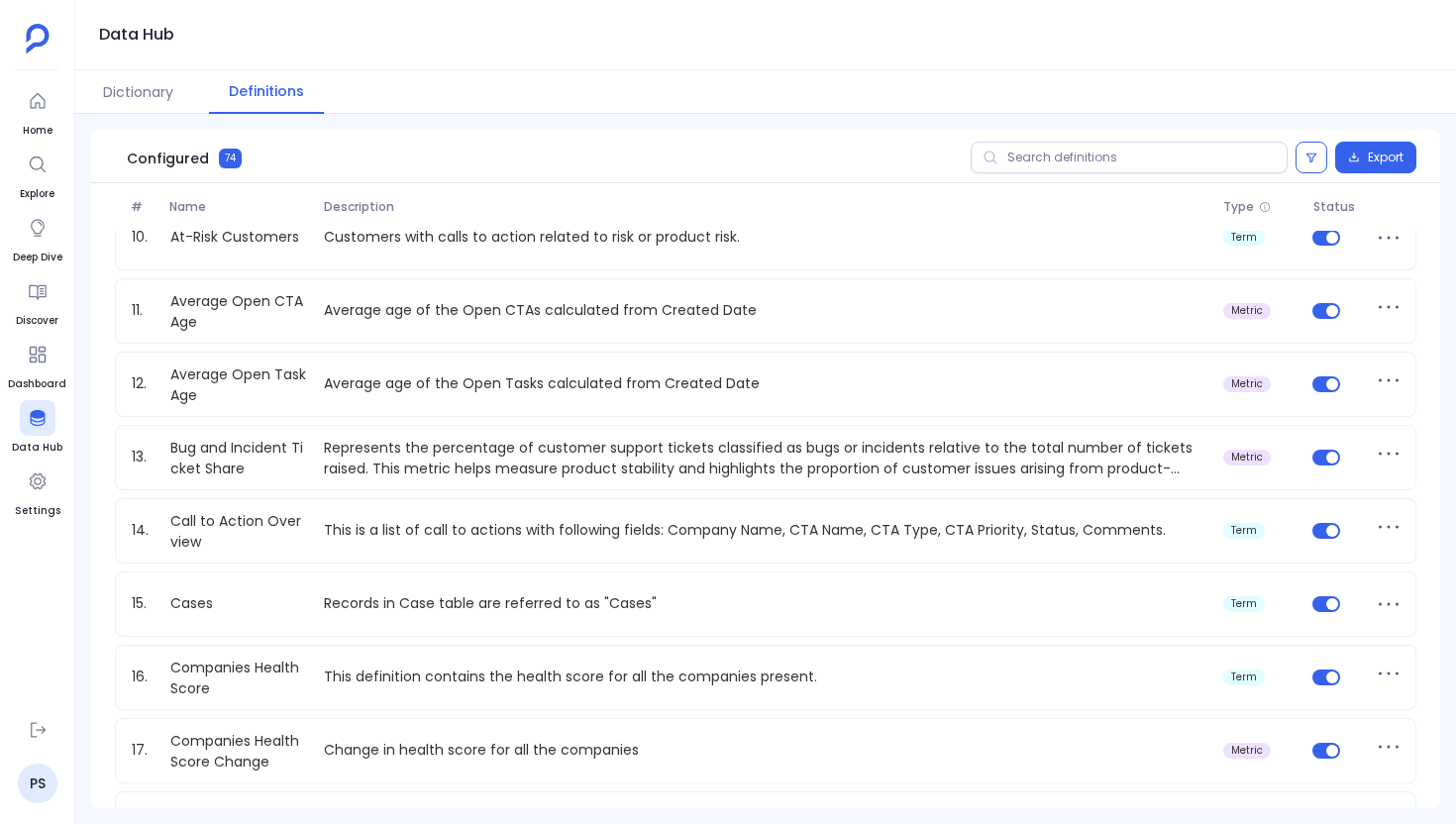 scroll, scrollTop: 469, scrollLeft: 0, axis: vertical 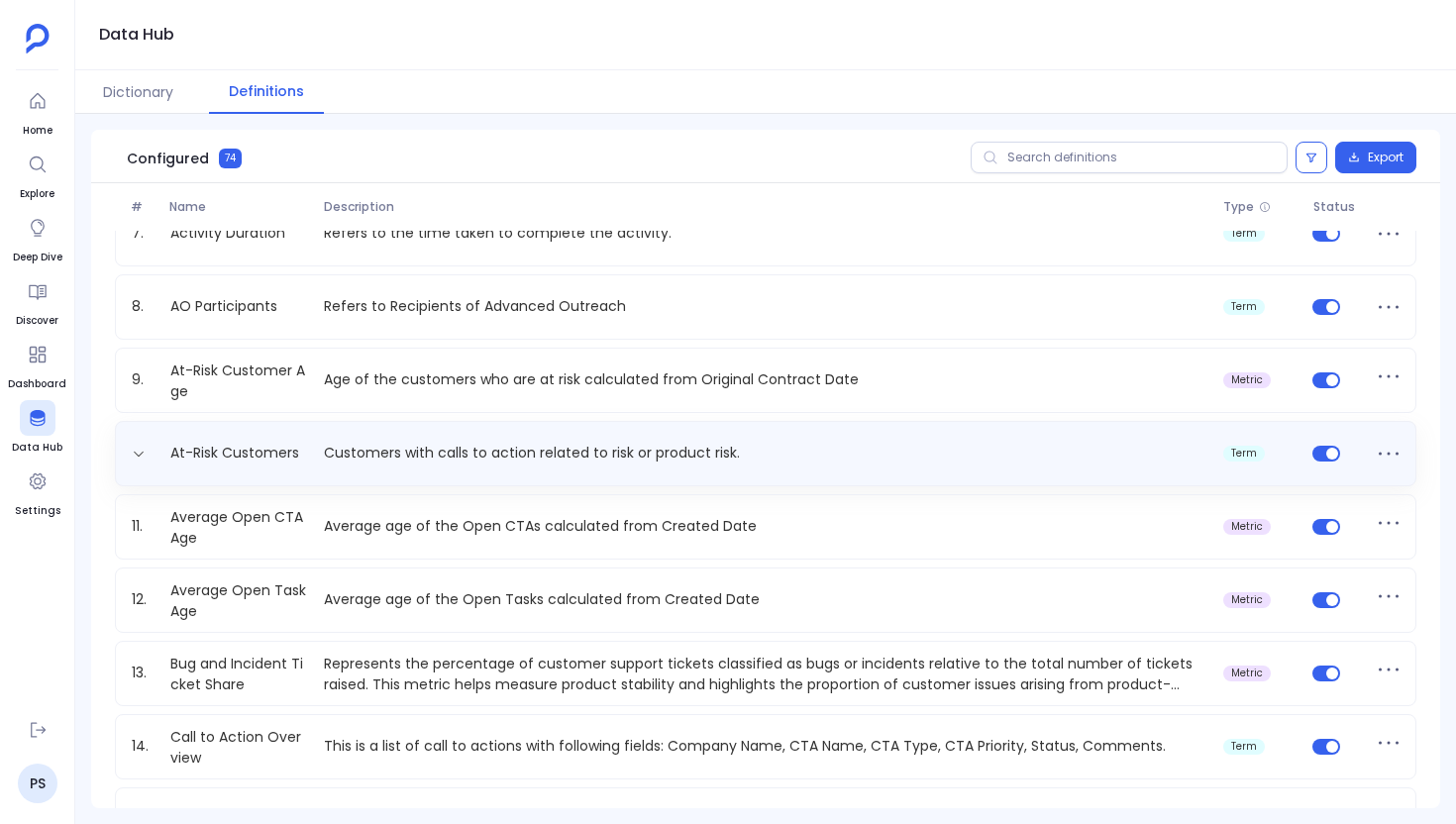 click on "Customers with calls to action related to risk or product risk." at bounding box center [765, 453] 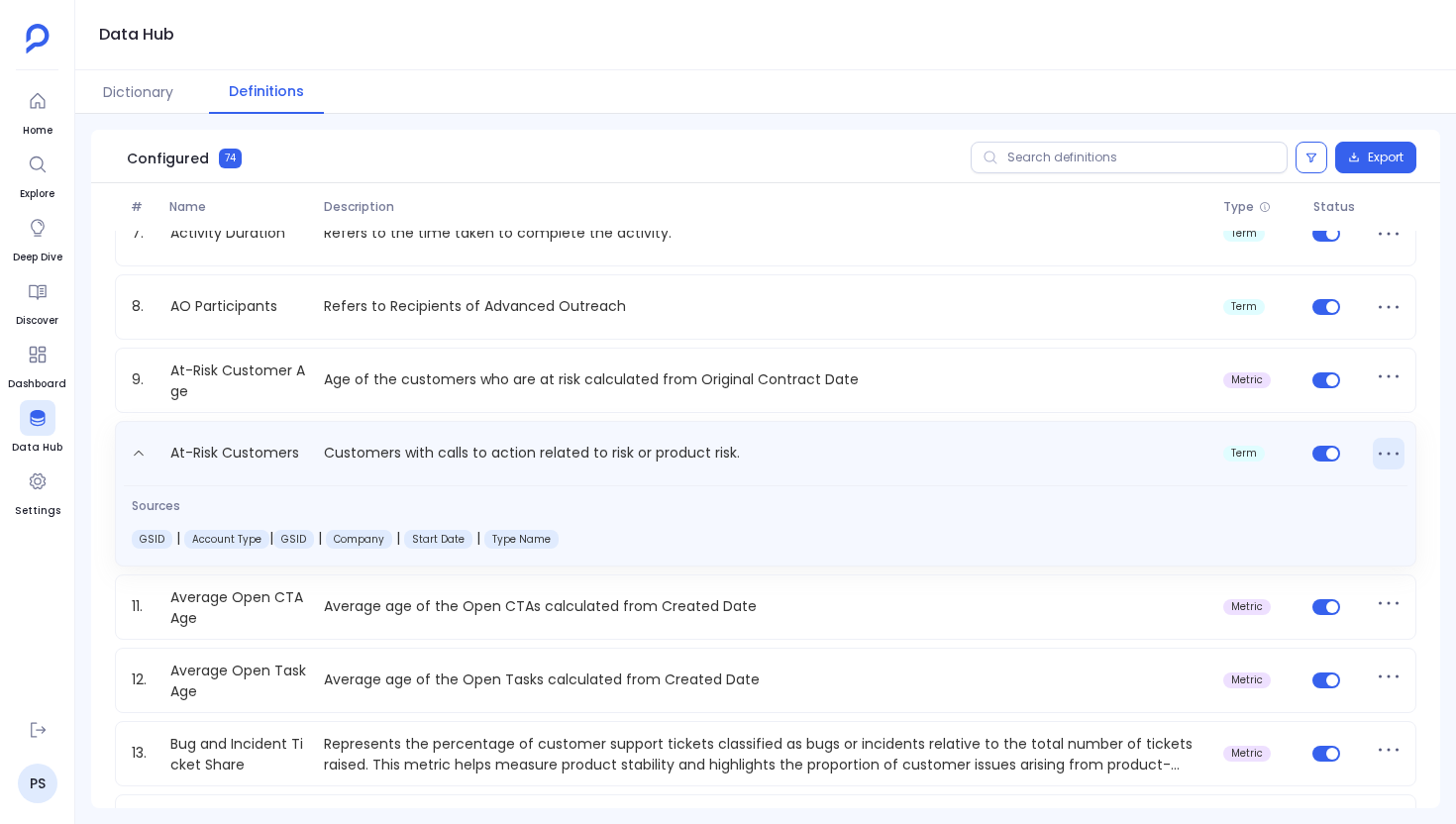 click 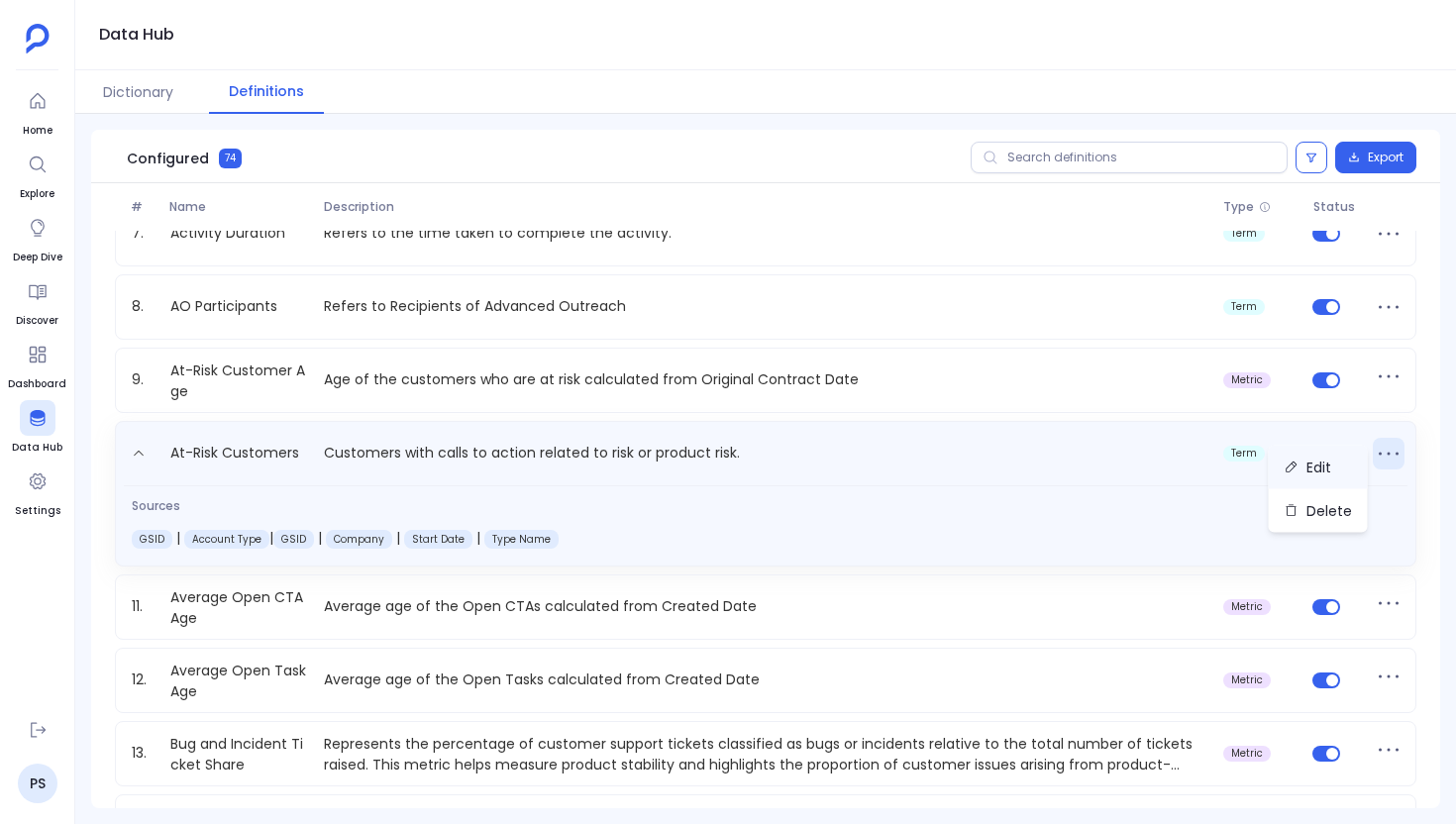 click on "Edit" at bounding box center (1318, 467) 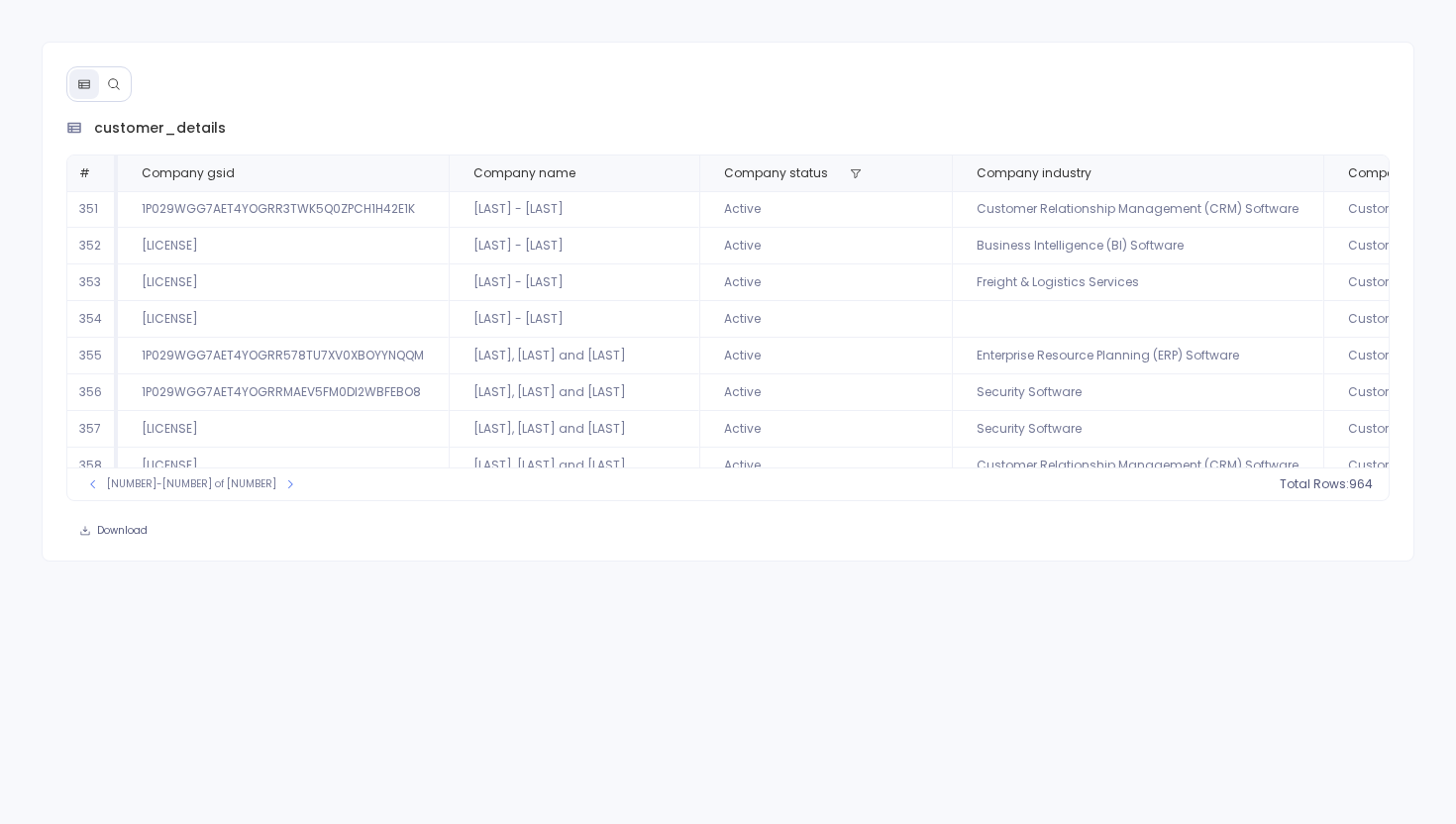 scroll, scrollTop: 0, scrollLeft: 0, axis: both 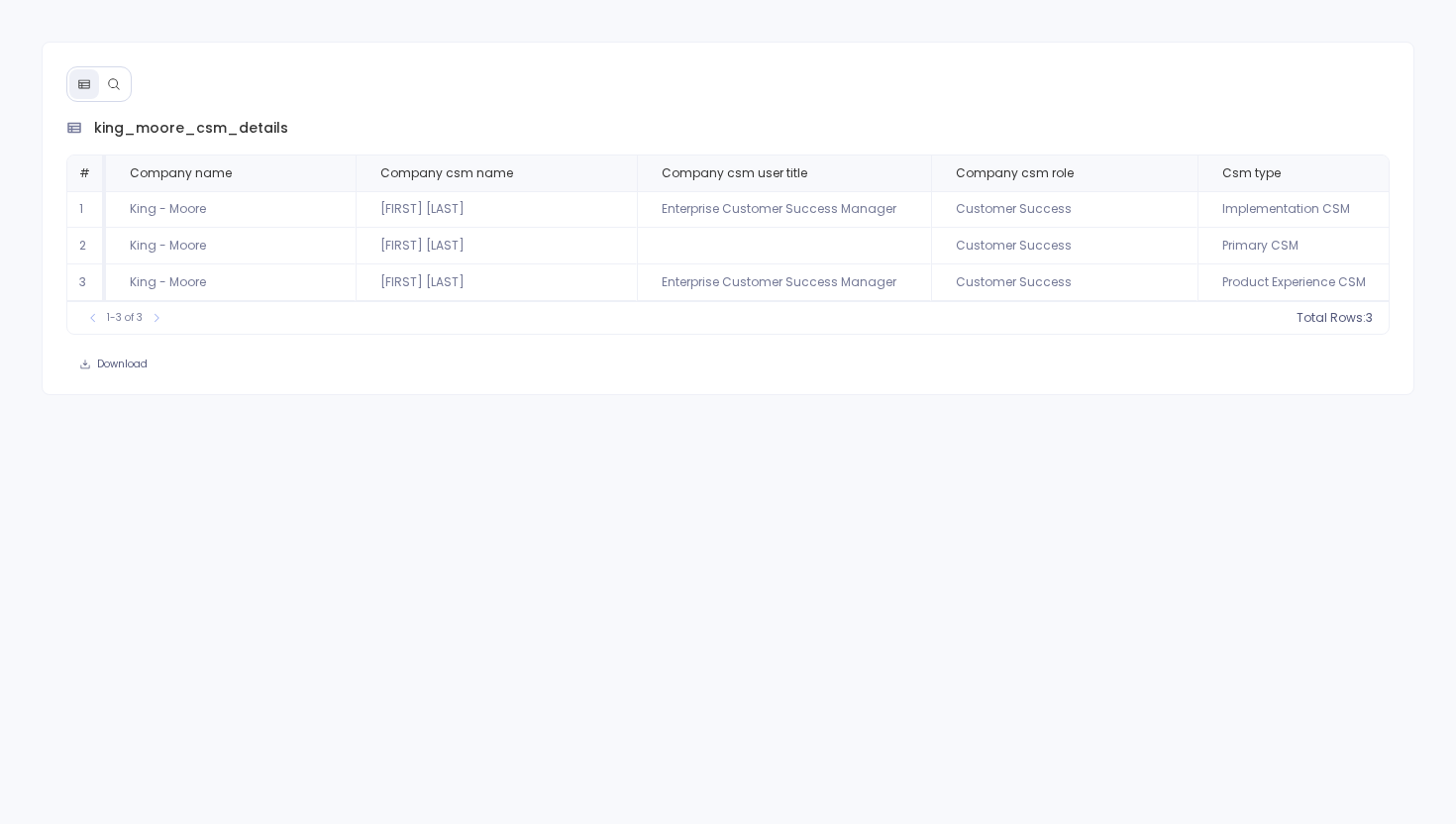click 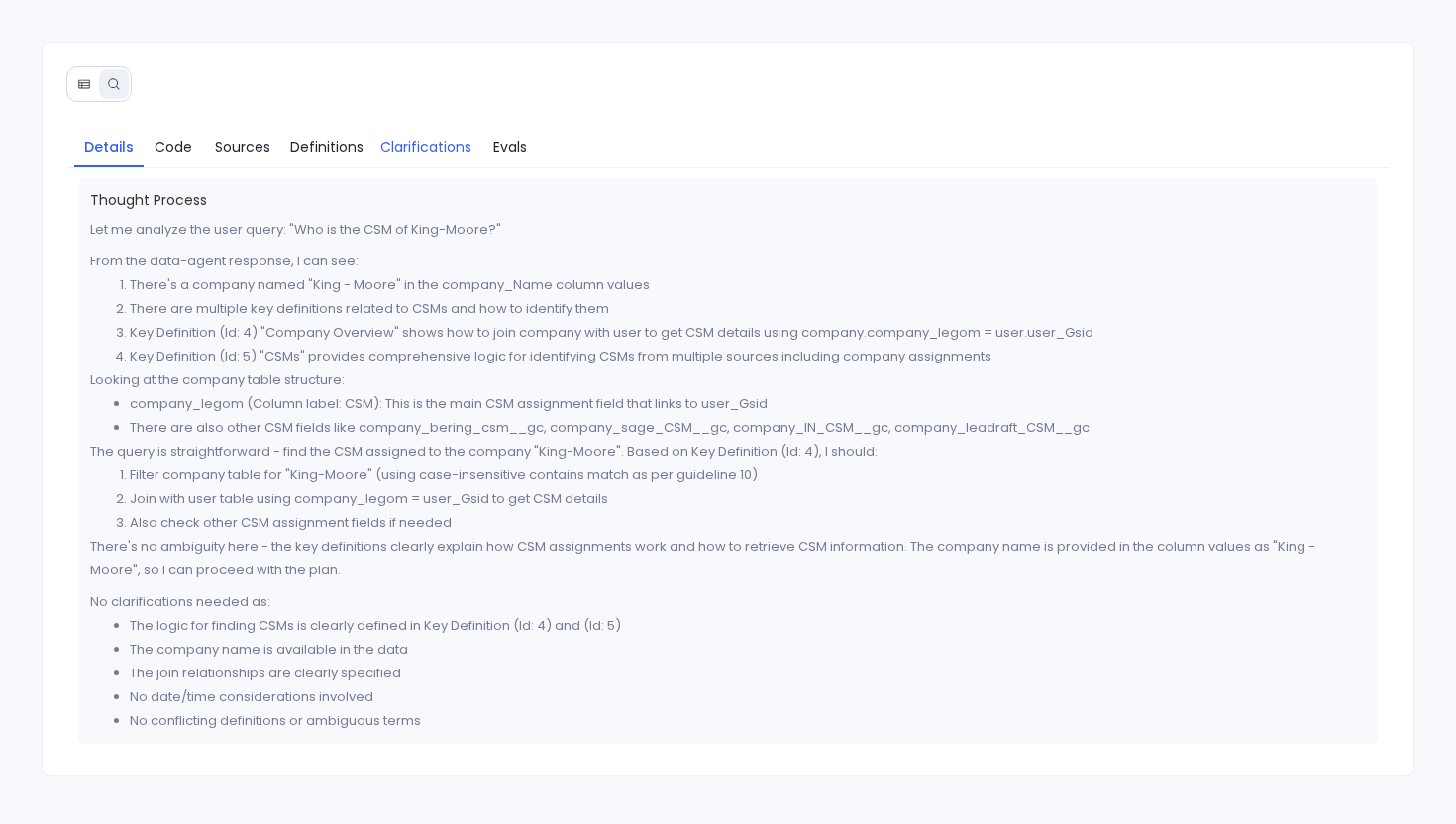click on "Clarifications" at bounding box center (426, 147) 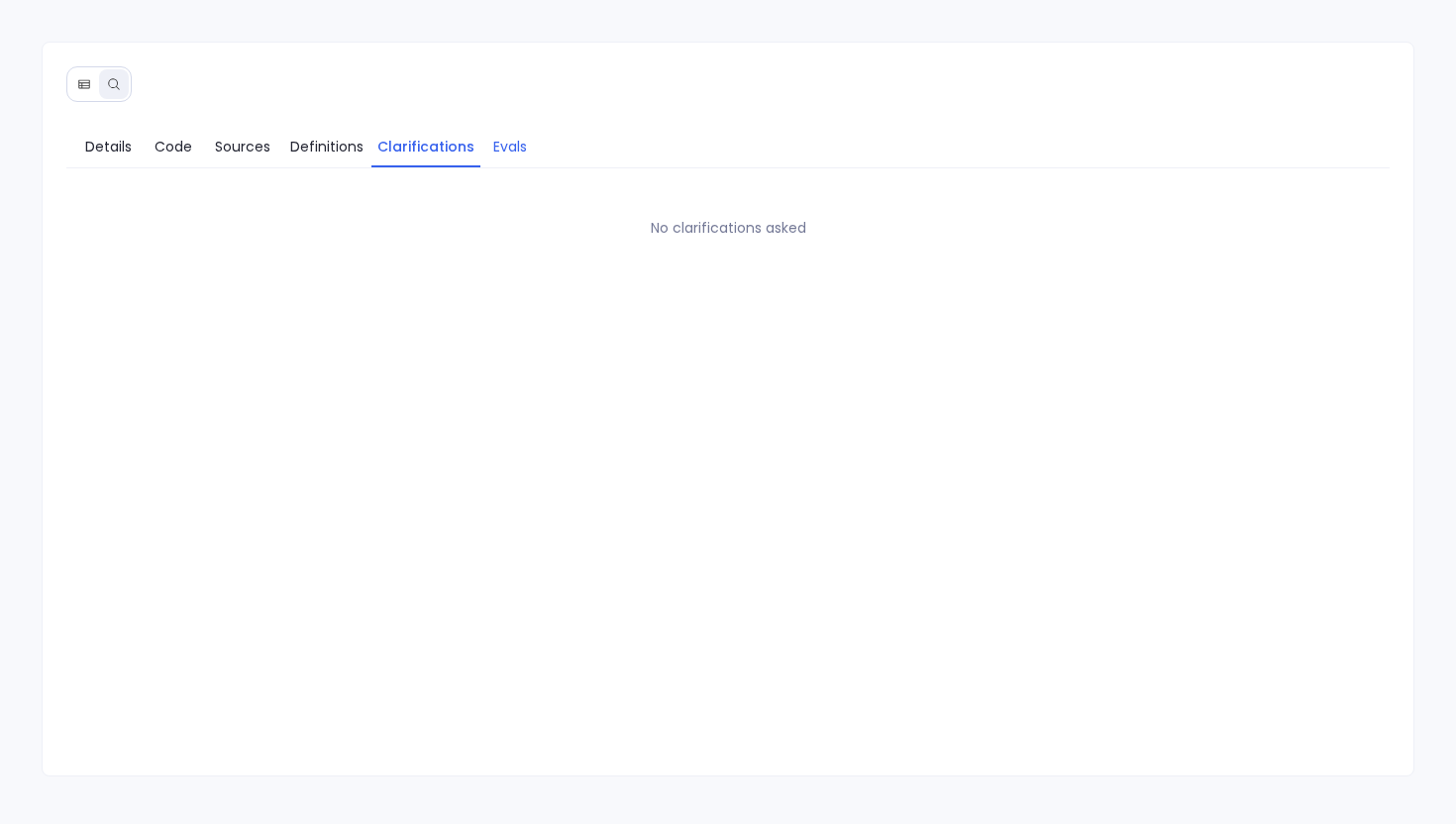 click on "Evals" at bounding box center (510, 147) 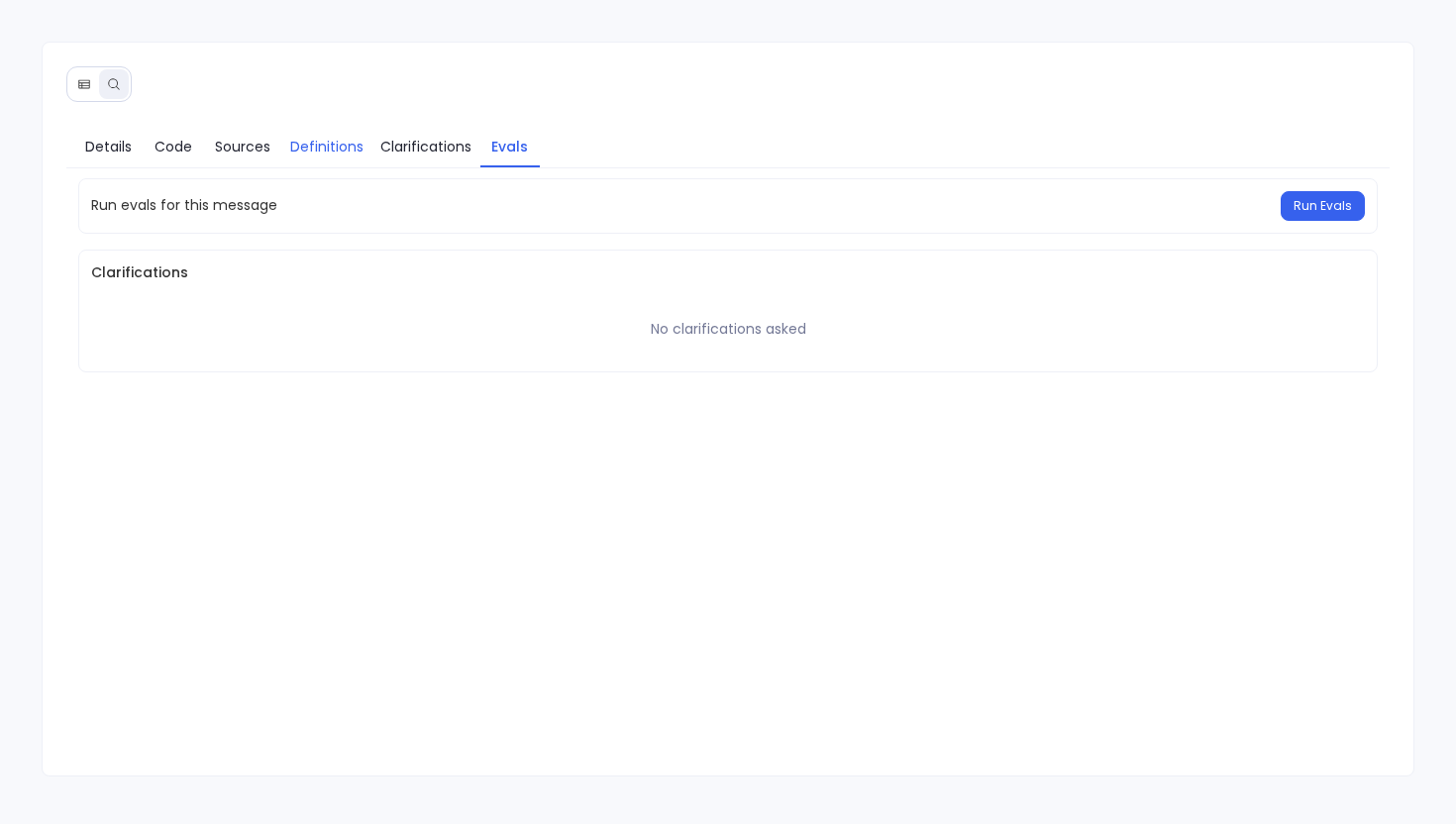 click on "Definitions" at bounding box center (327, 147) 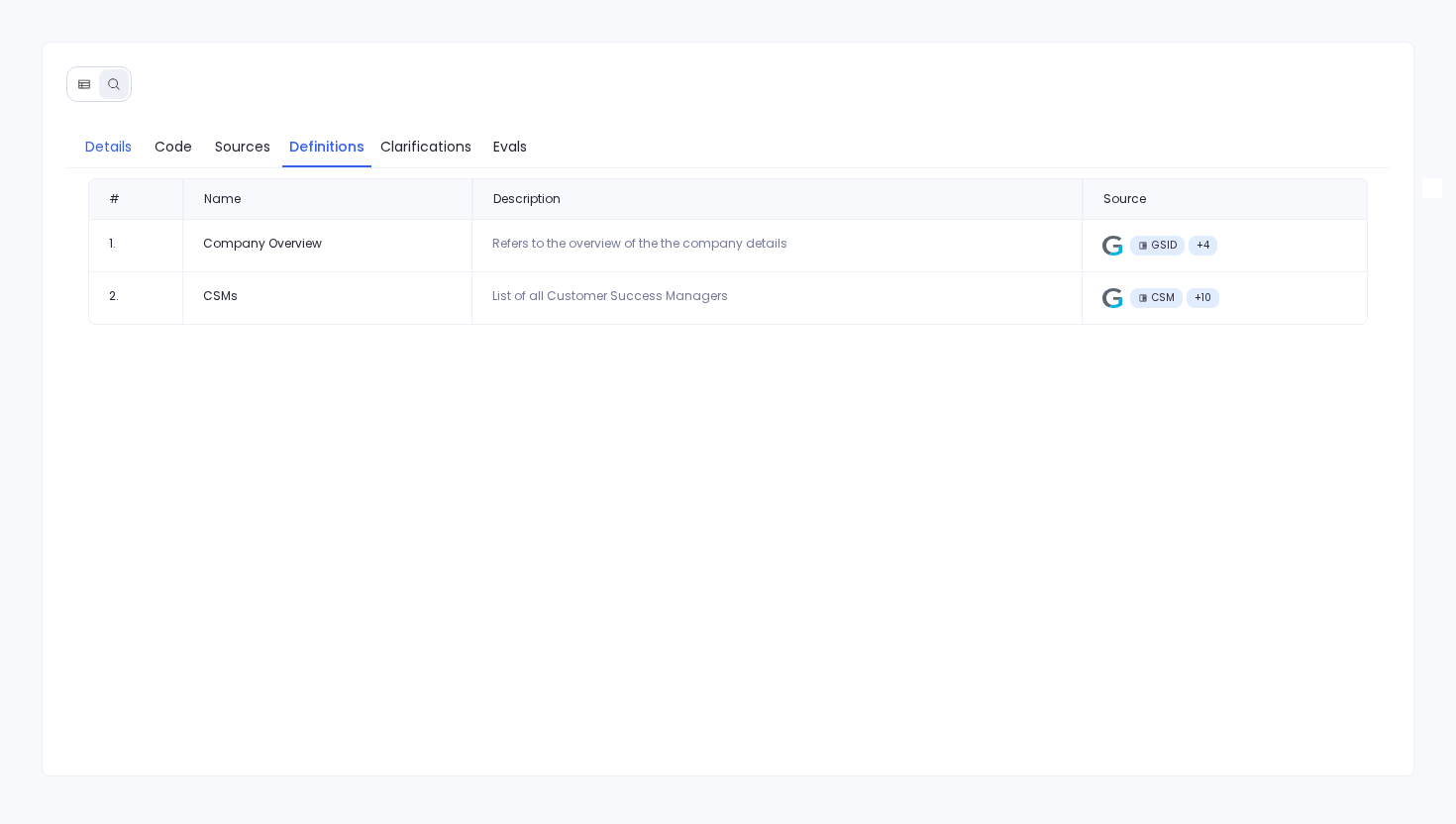 click on "Details" at bounding box center (109, 147) 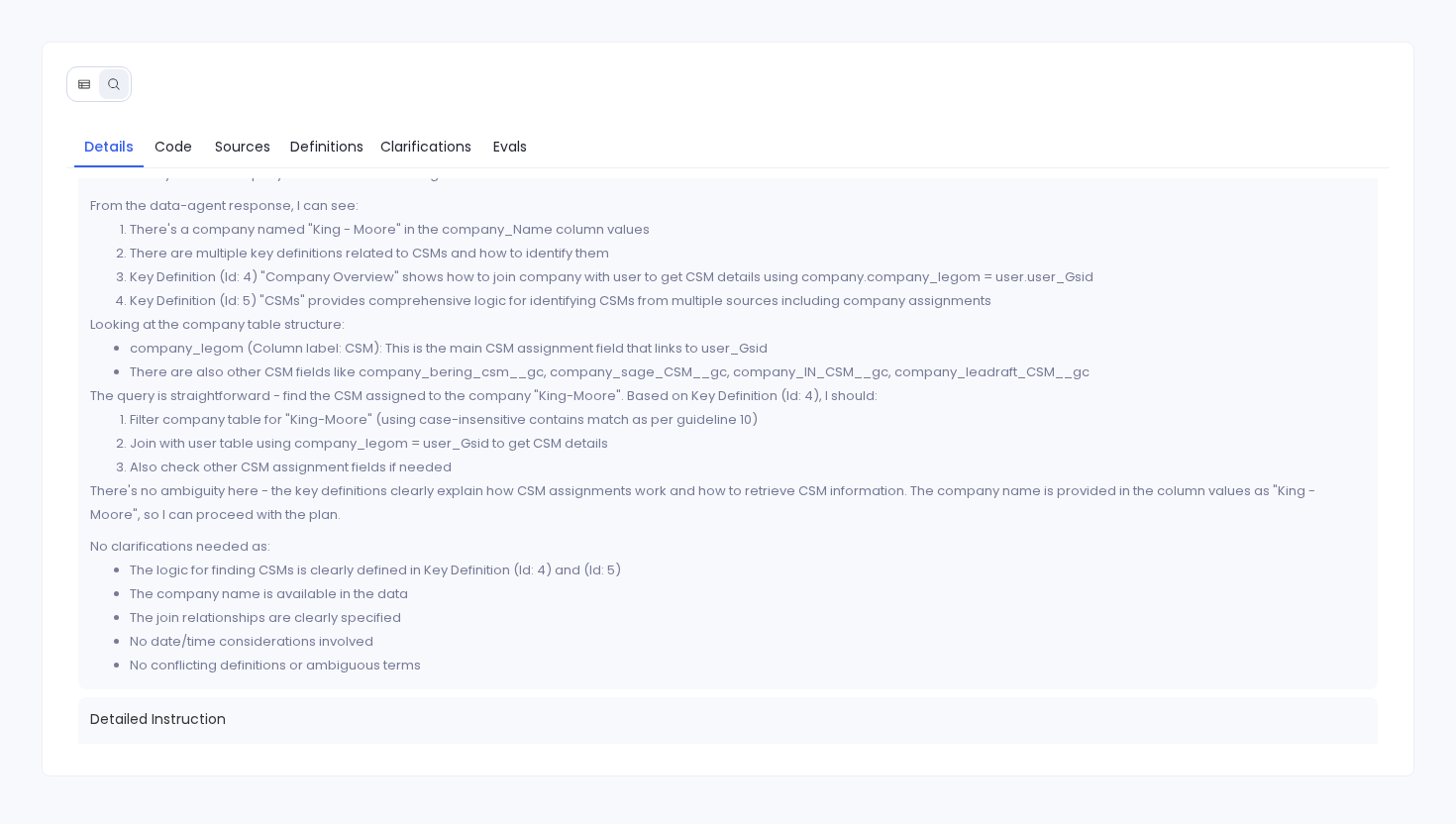 scroll, scrollTop: 0, scrollLeft: 0, axis: both 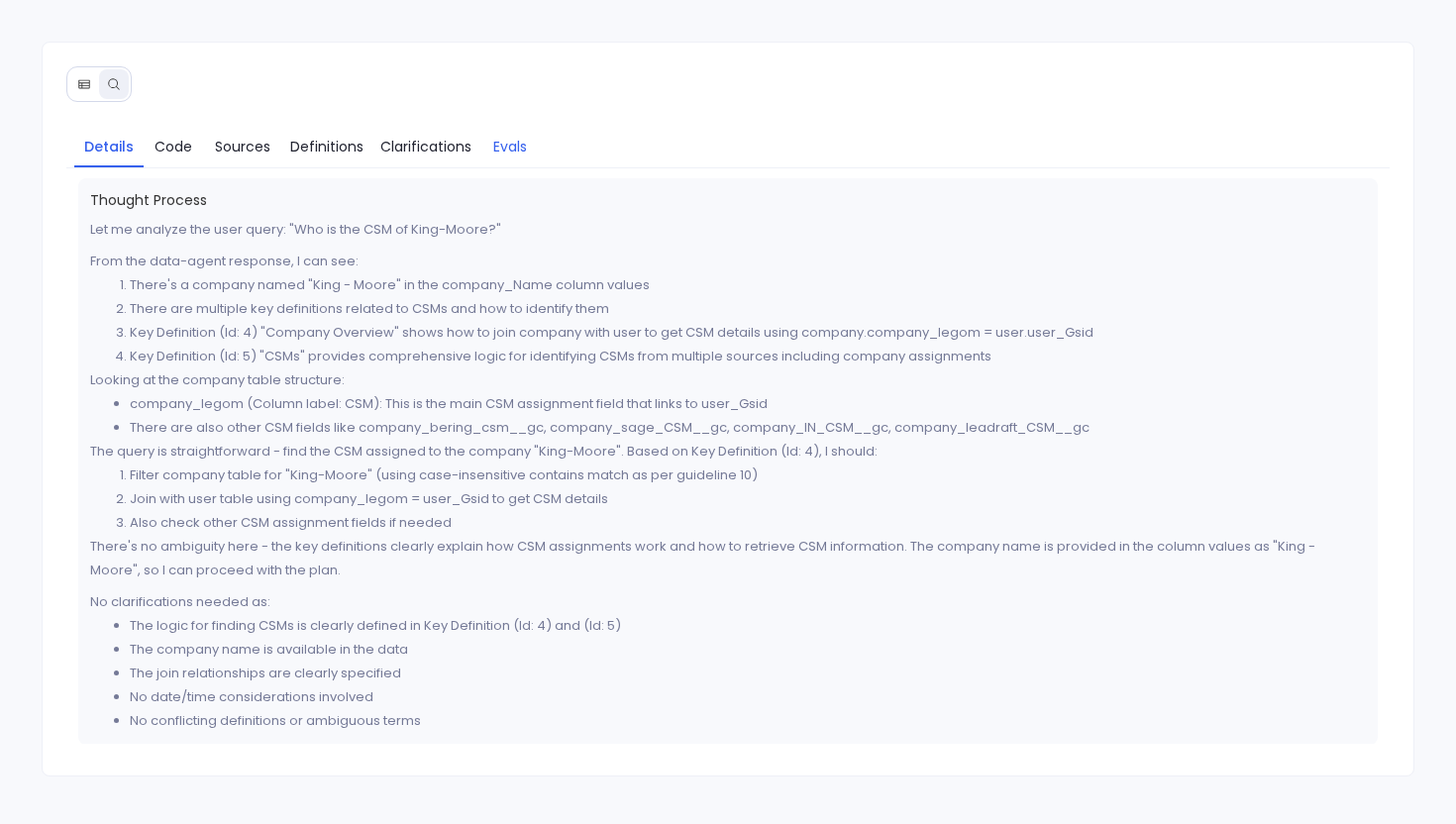 click on "Evals" at bounding box center (510, 147) 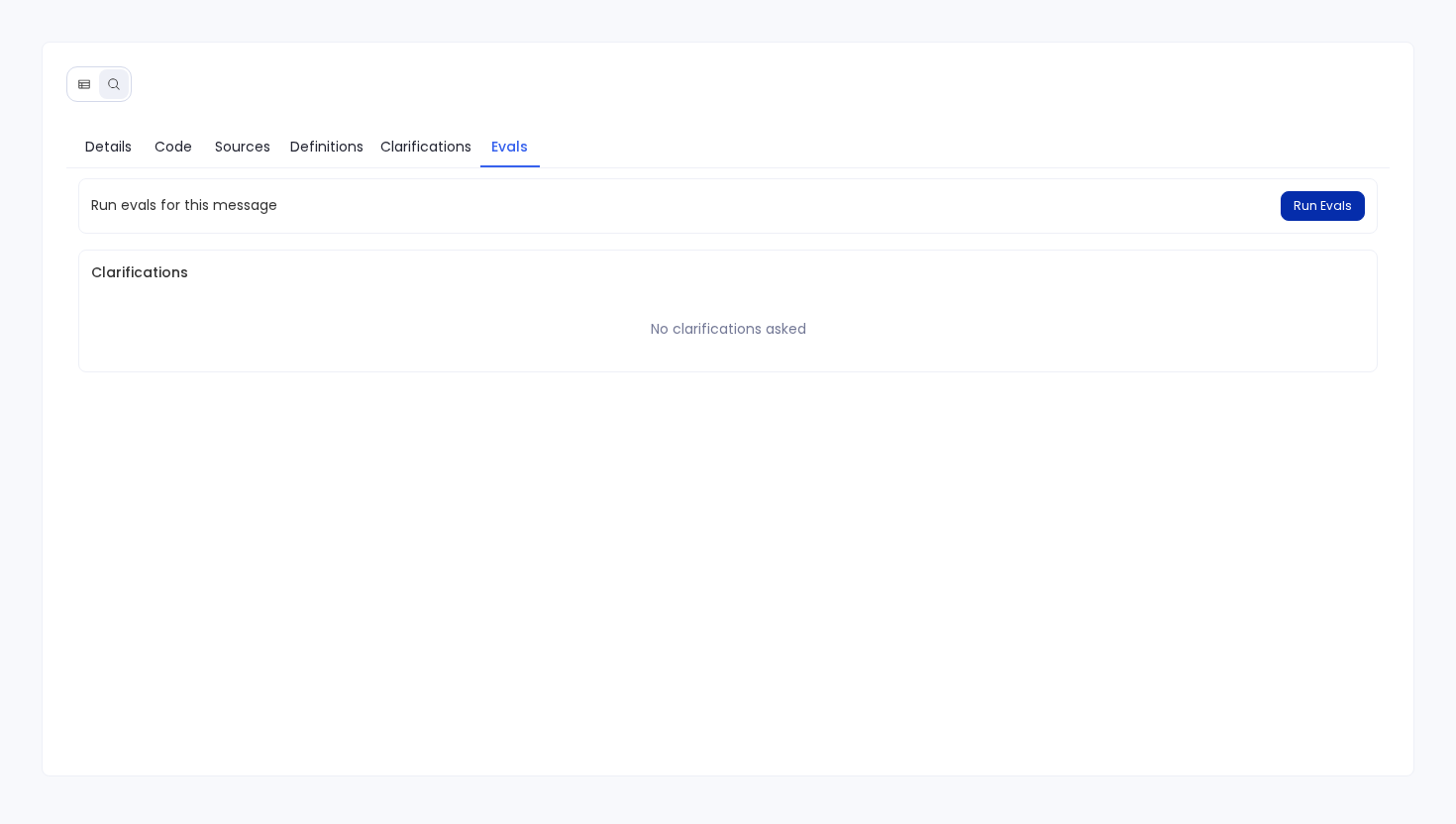 click on "Run Evals" at bounding box center [1322, 206] 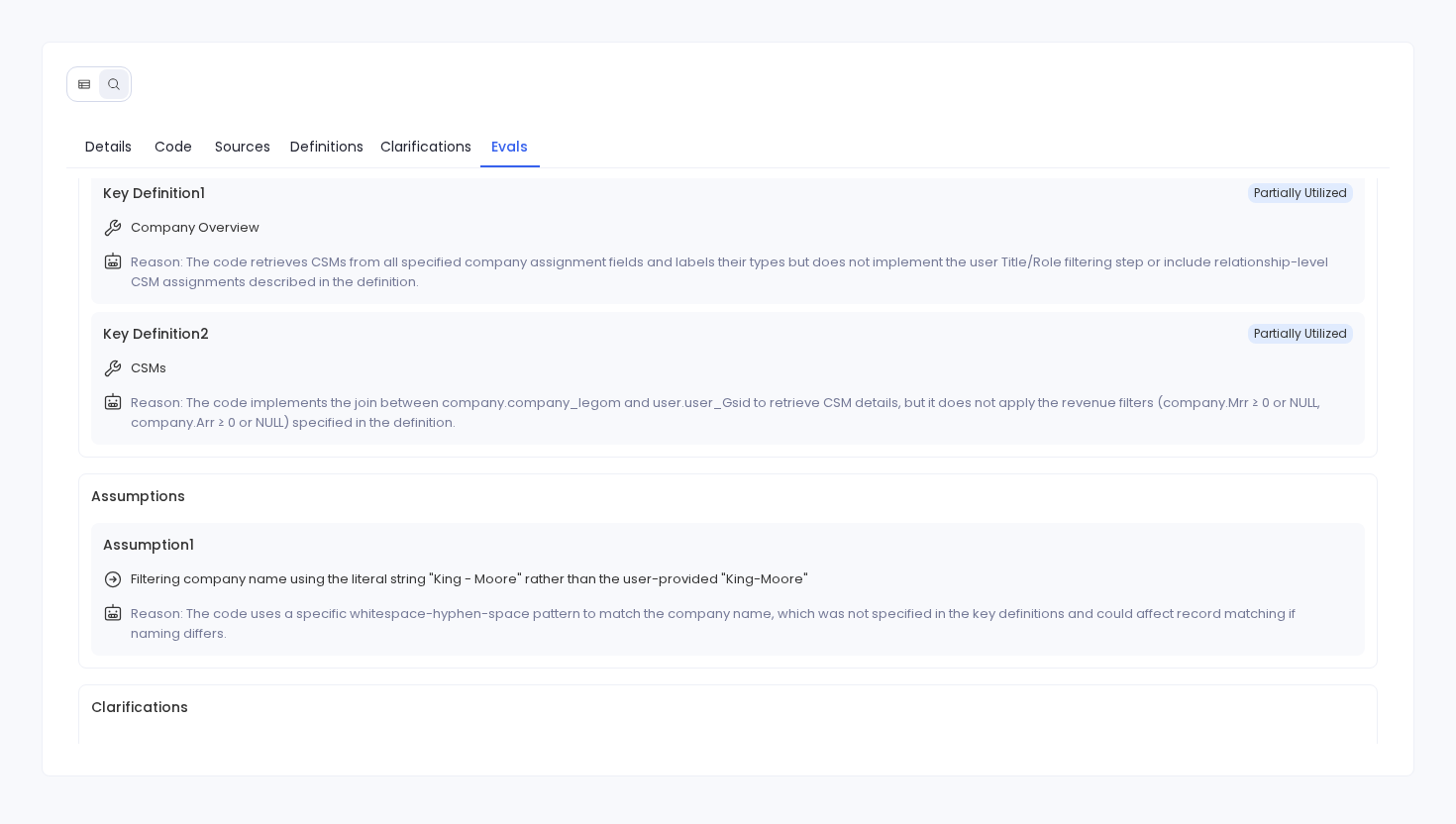 scroll, scrollTop: 190, scrollLeft: 0, axis: vertical 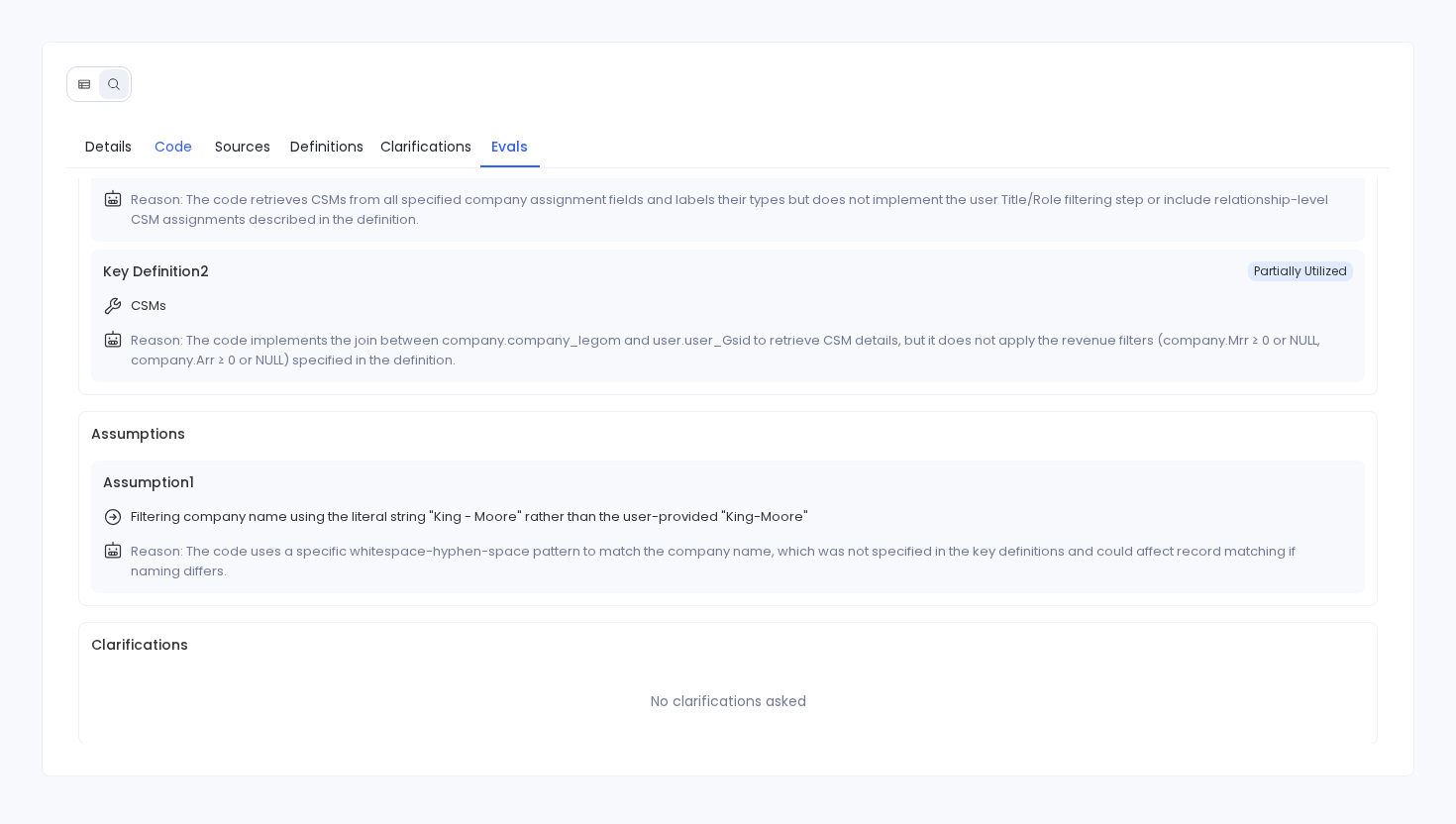 click on "Code" at bounding box center [173, 147] 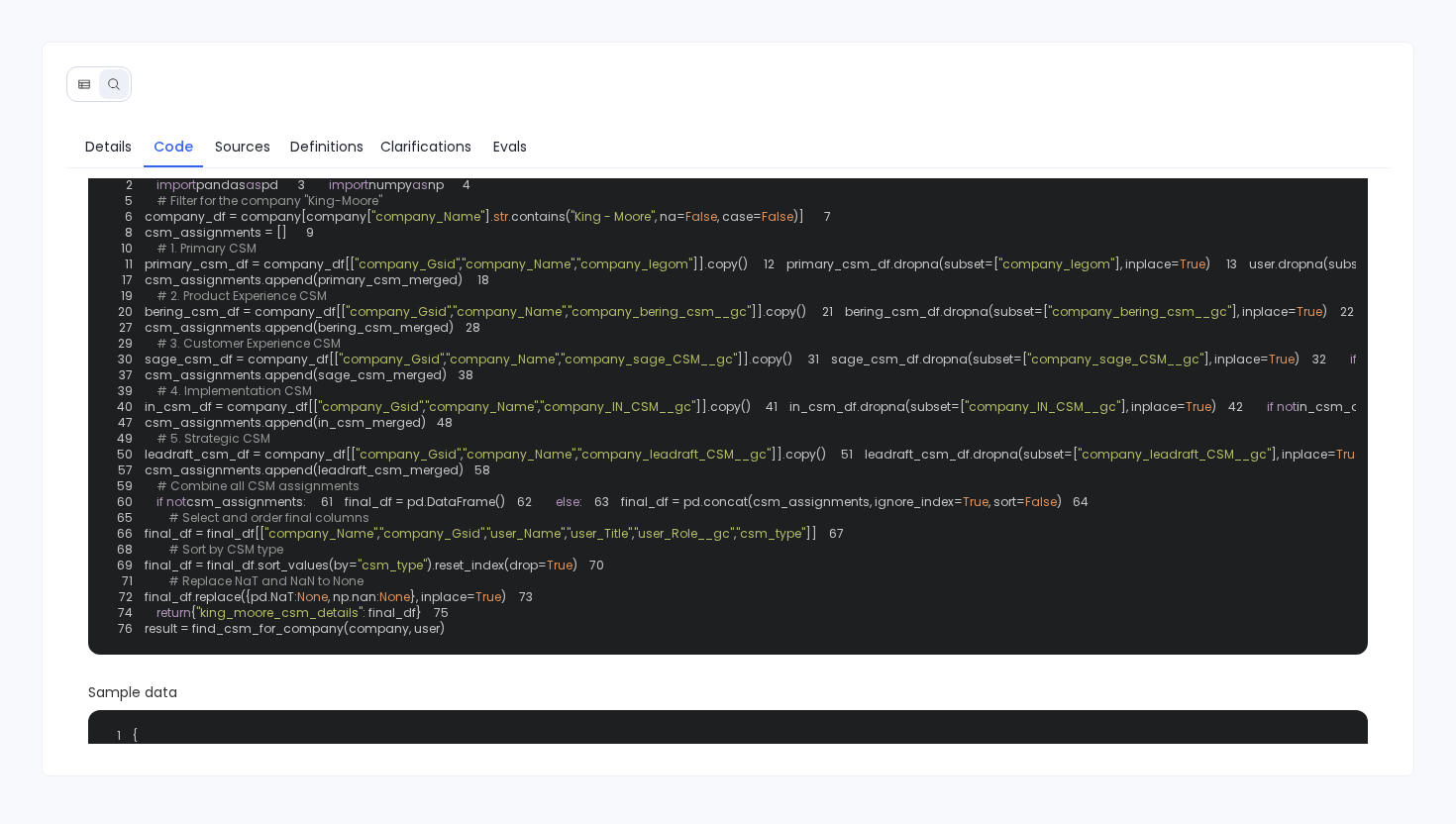 scroll, scrollTop: 517, scrollLeft: 0, axis: vertical 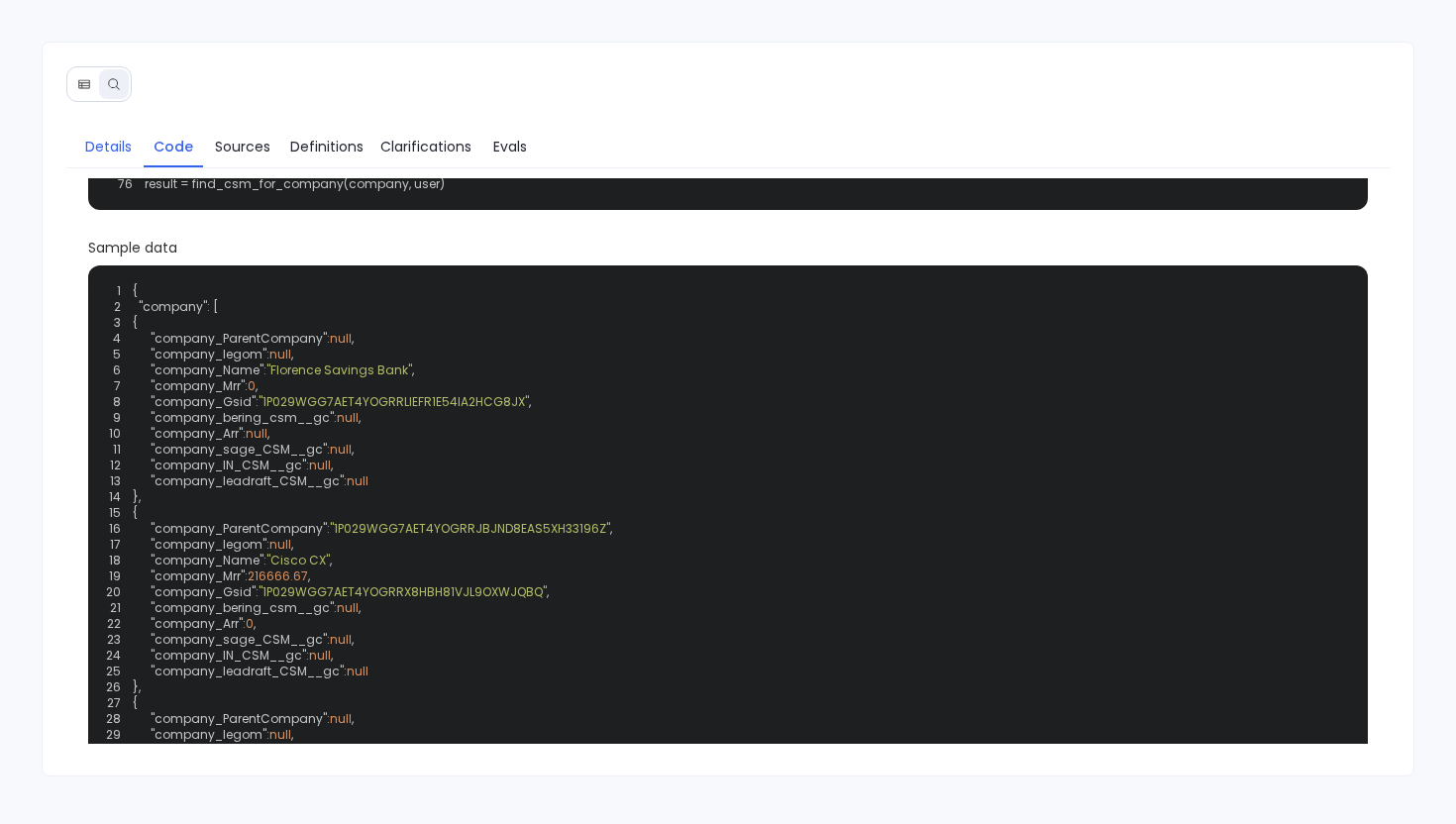 click on "Details" at bounding box center [108, 147] 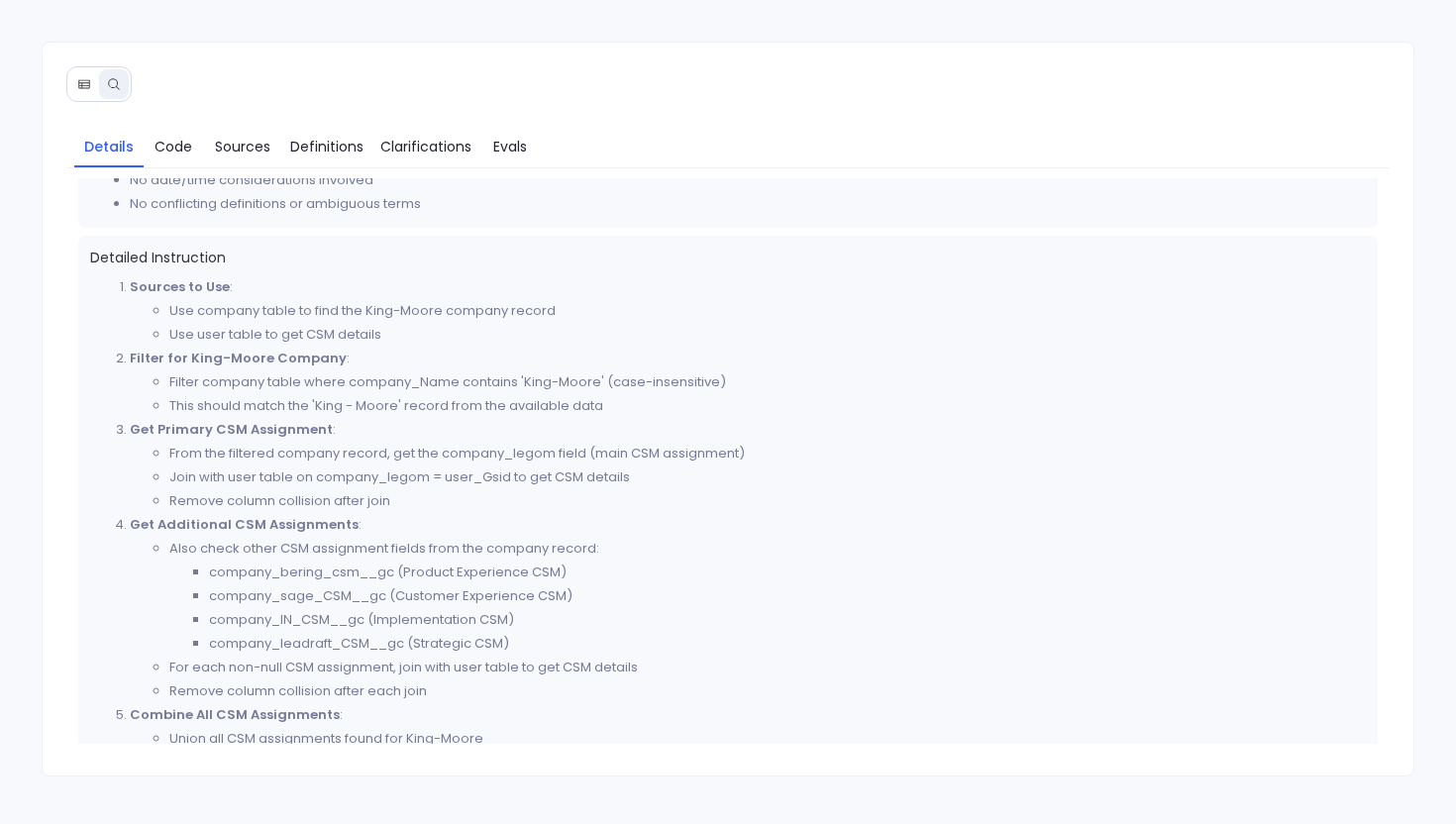 click 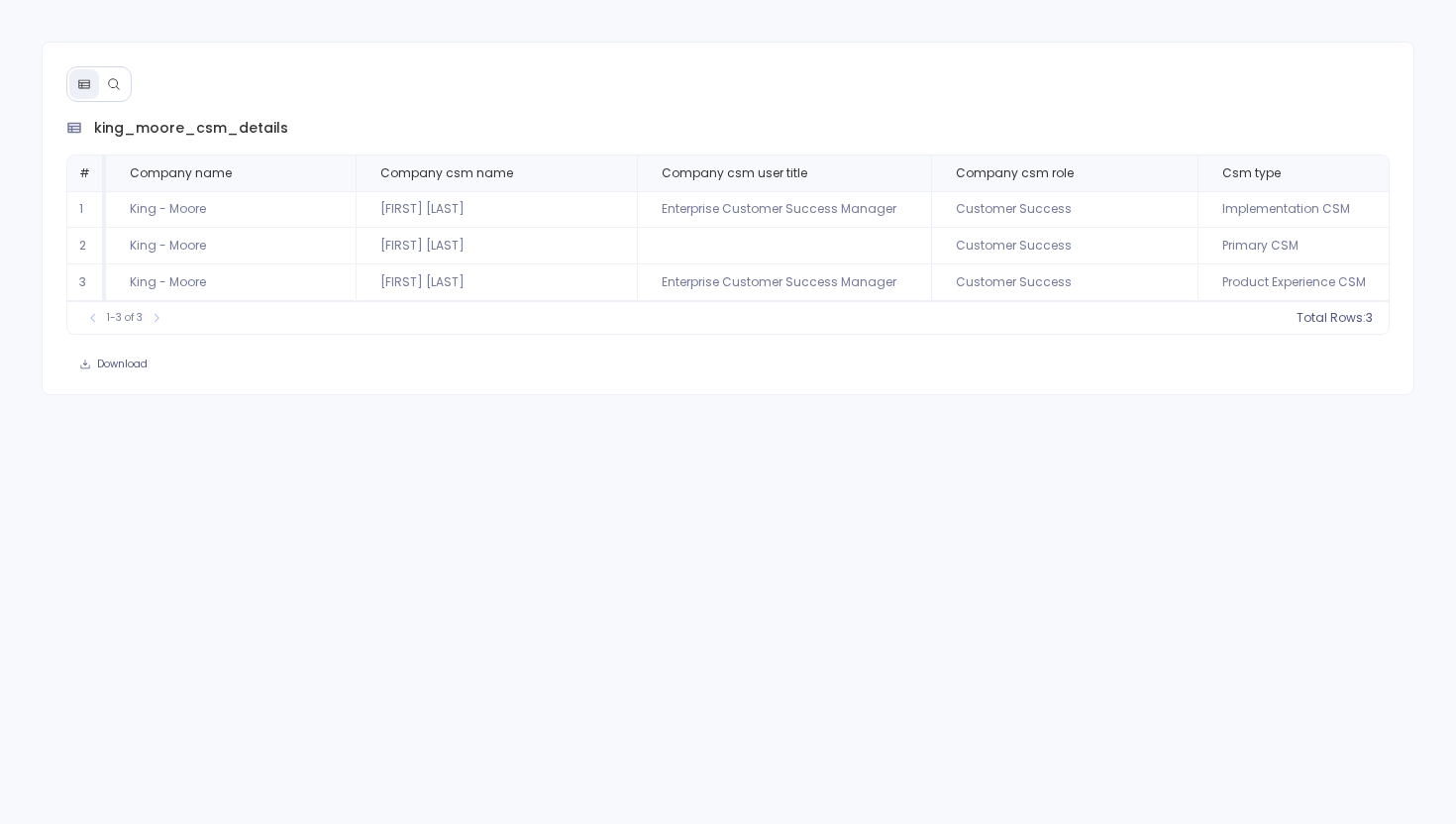 click at bounding box center (114, 84) 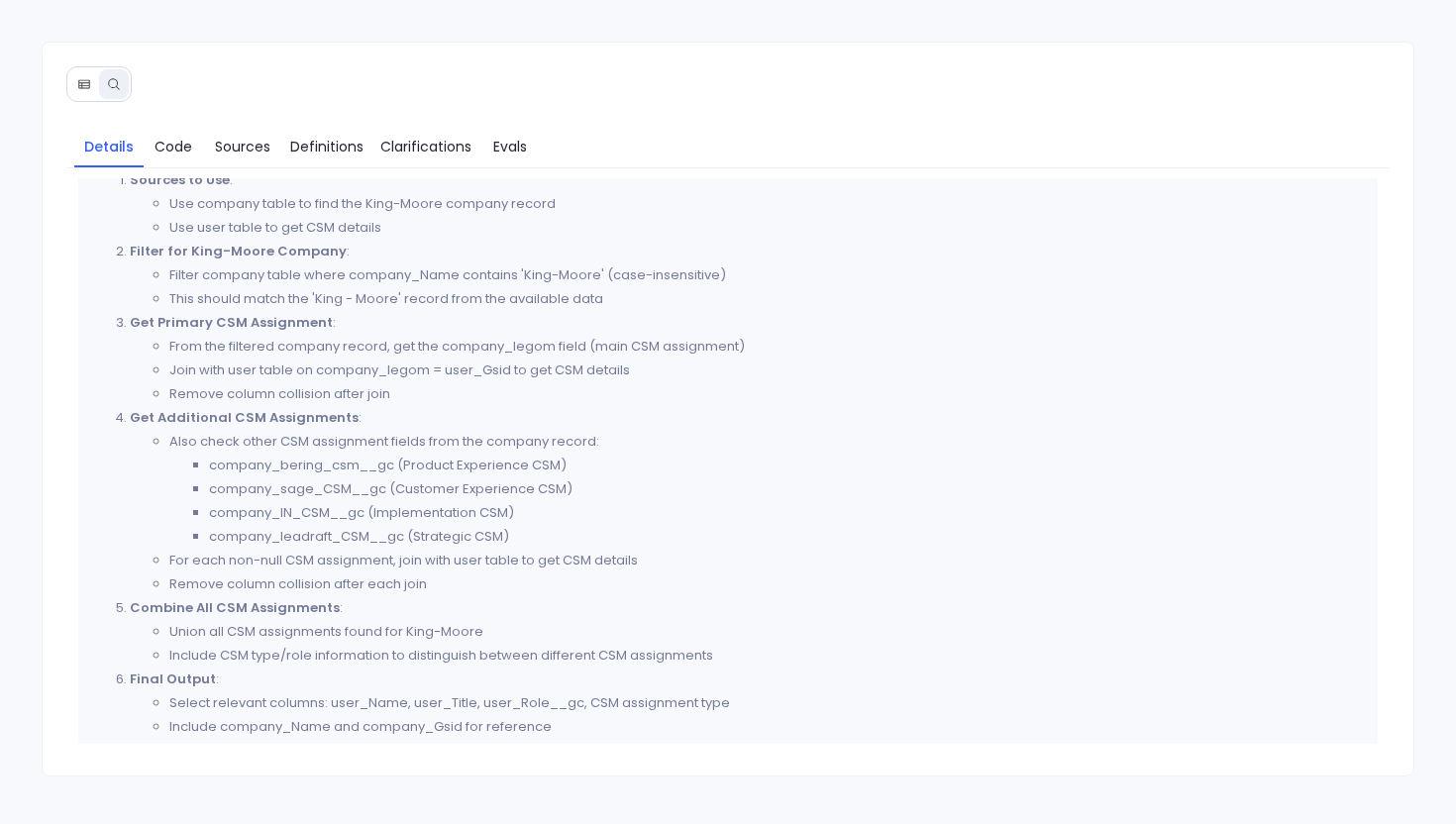 scroll, scrollTop: 726, scrollLeft: 0, axis: vertical 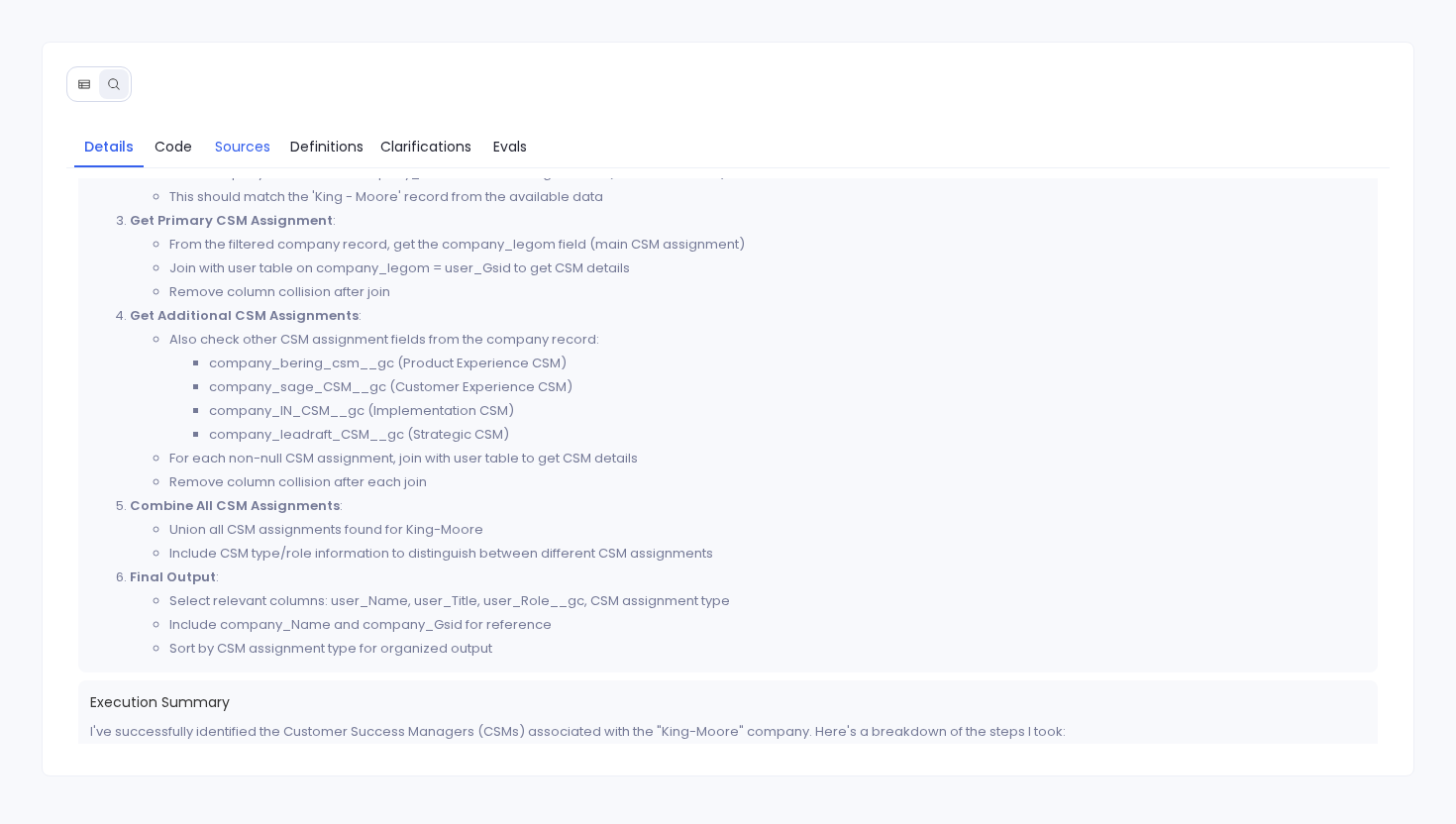 click on "Sources" at bounding box center [243, 147] 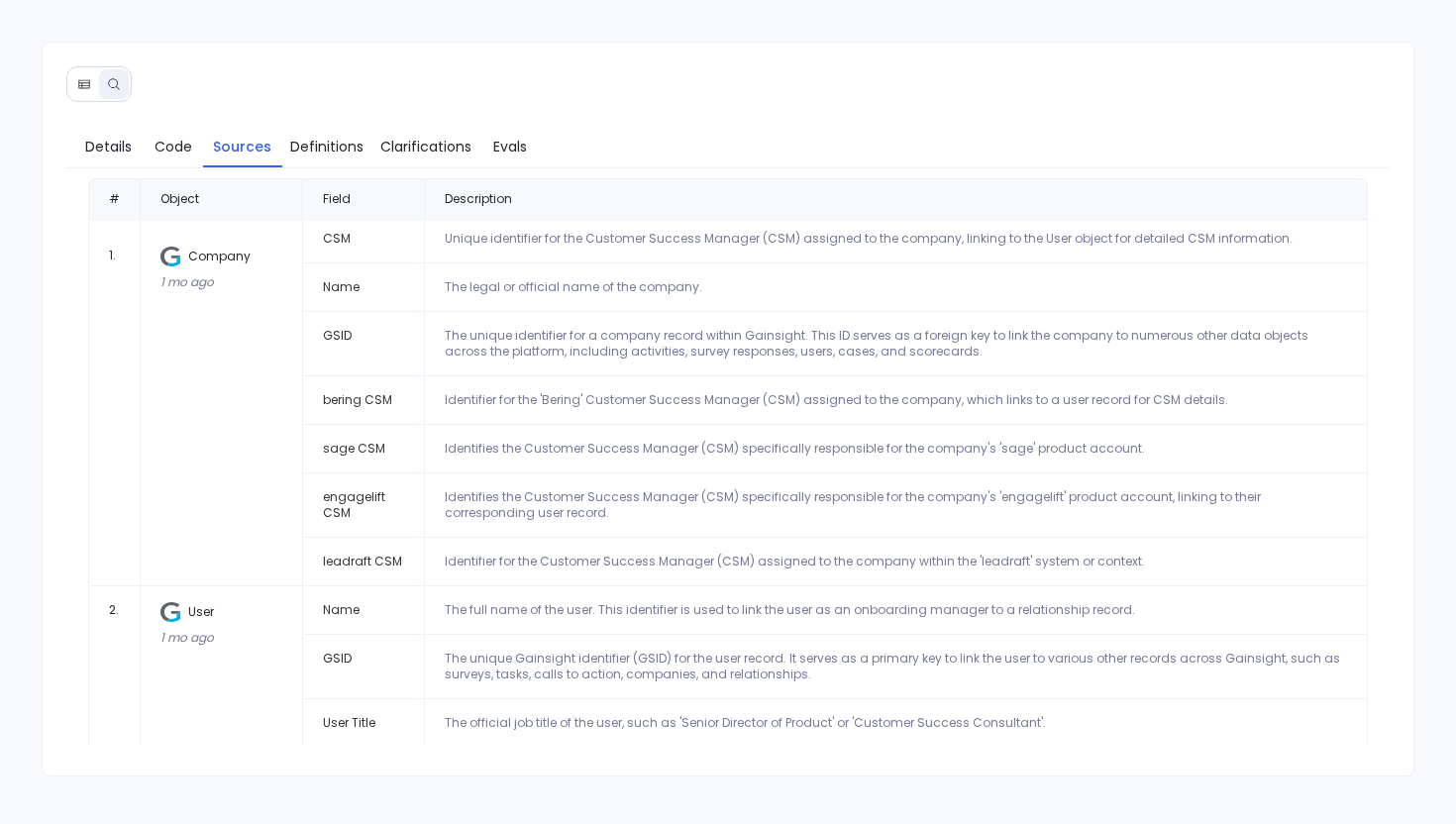 scroll, scrollTop: 0, scrollLeft: 0, axis: both 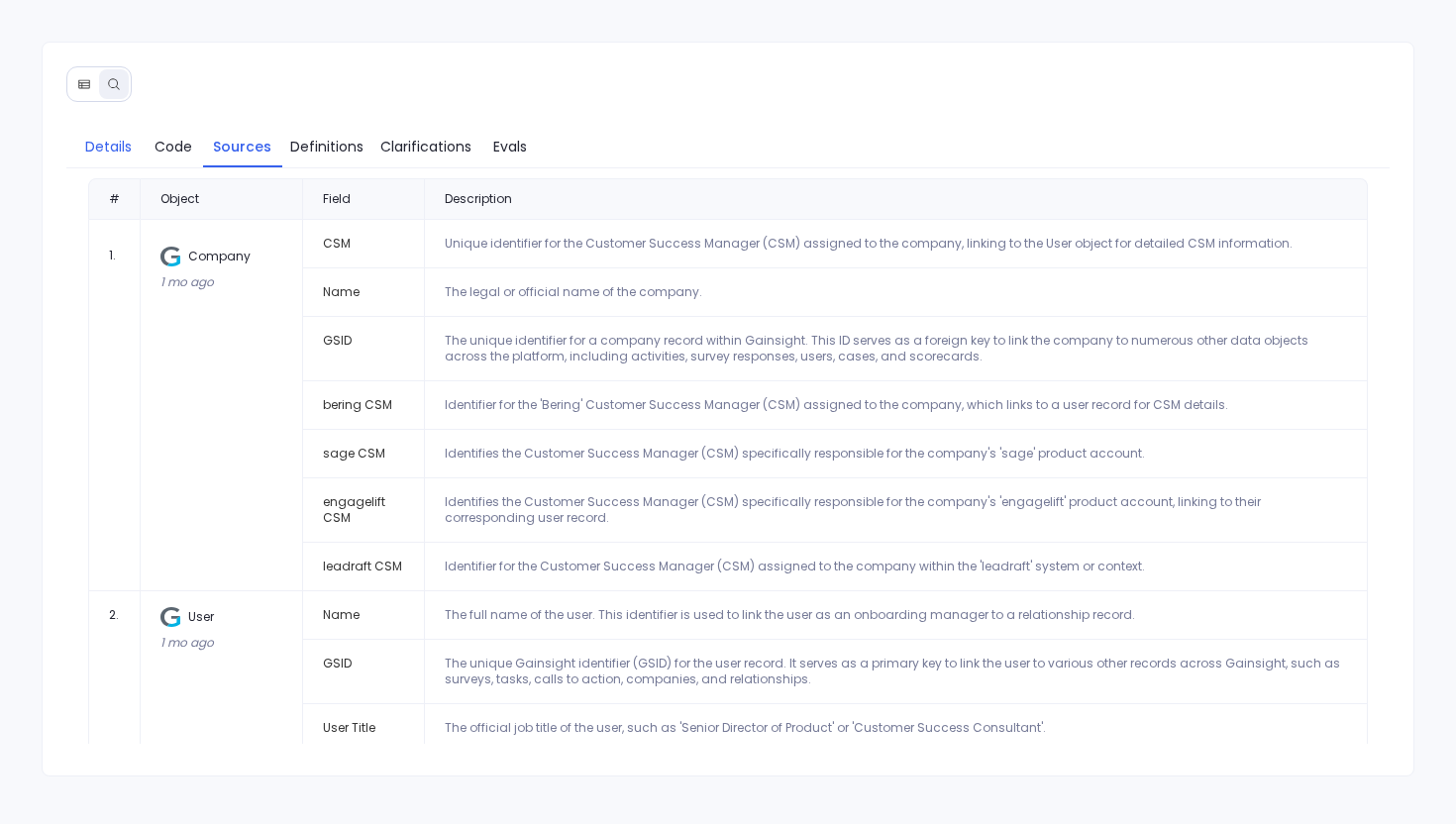 click on "Details" at bounding box center (109, 147) 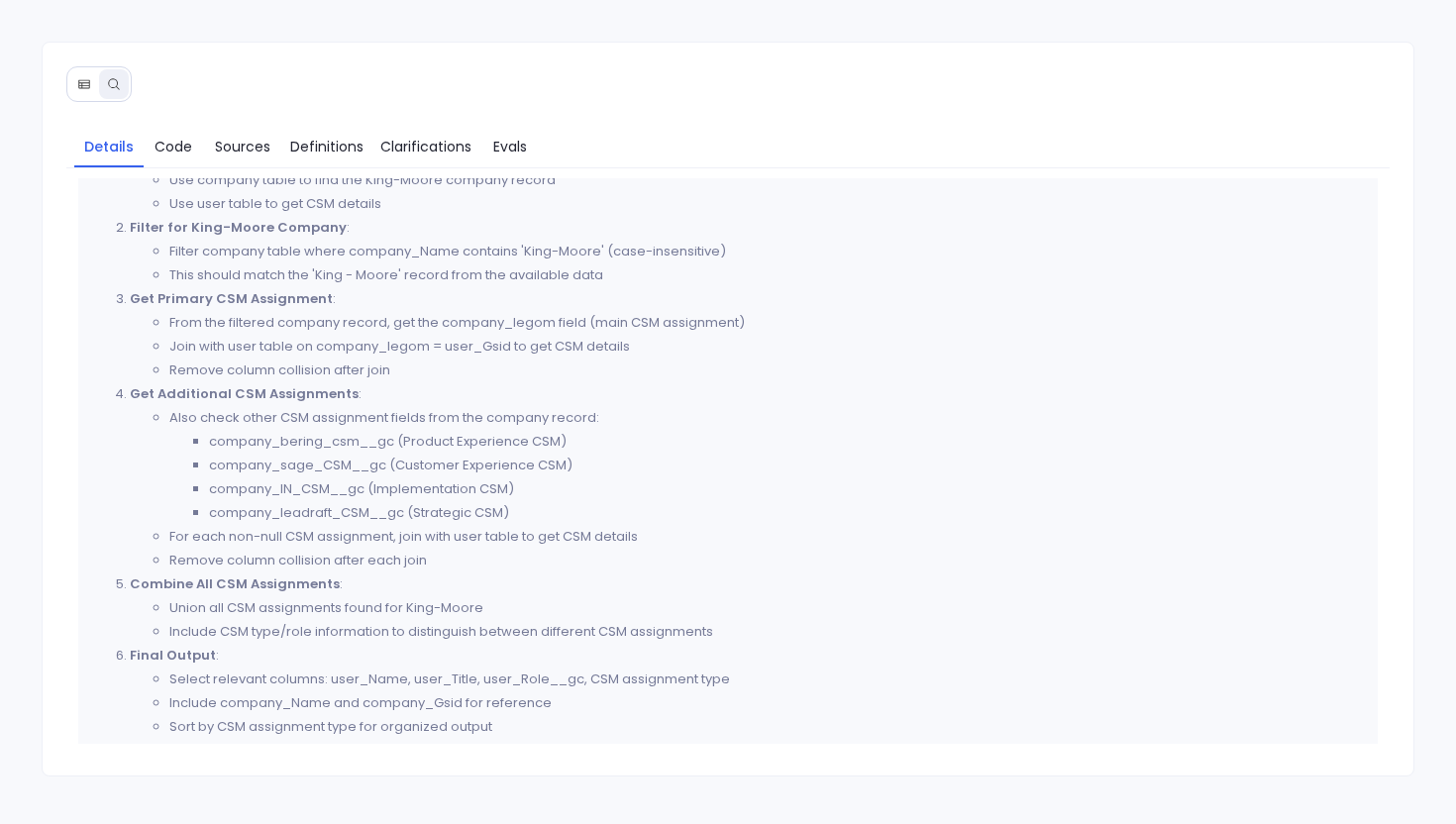 scroll, scrollTop: 652, scrollLeft: 0, axis: vertical 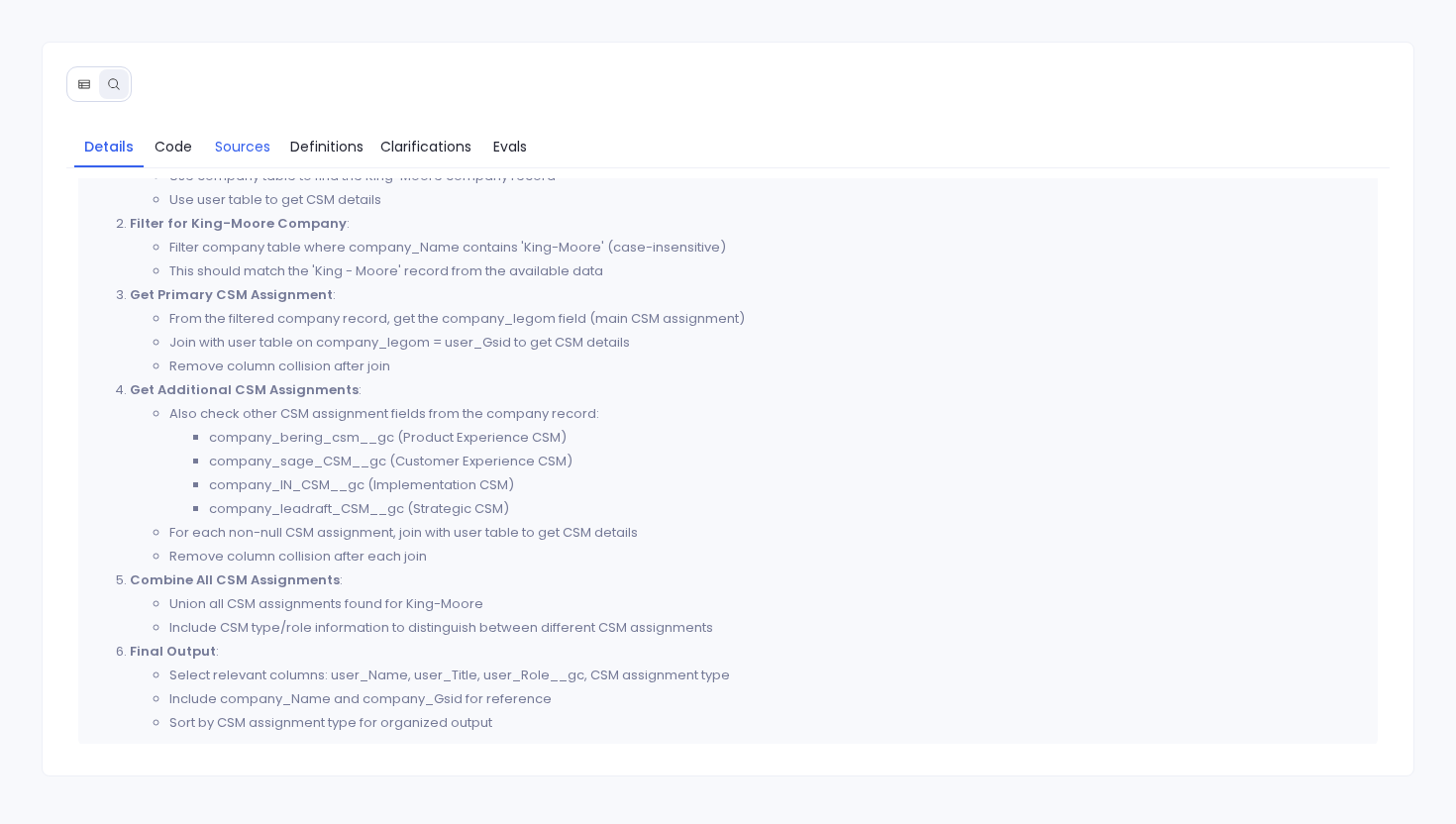click on "Sources" at bounding box center (243, 147) 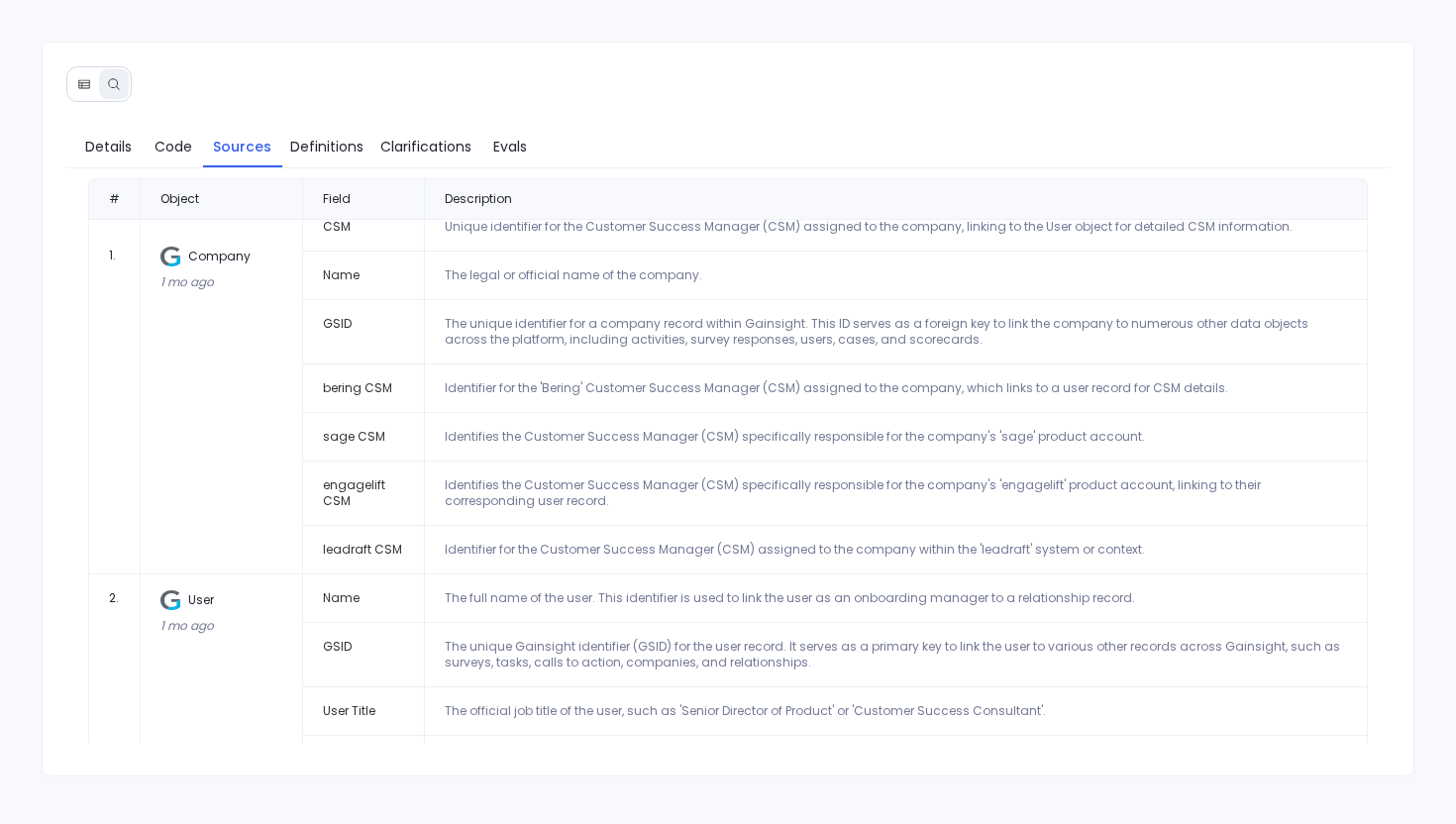 scroll, scrollTop: 0, scrollLeft: 0, axis: both 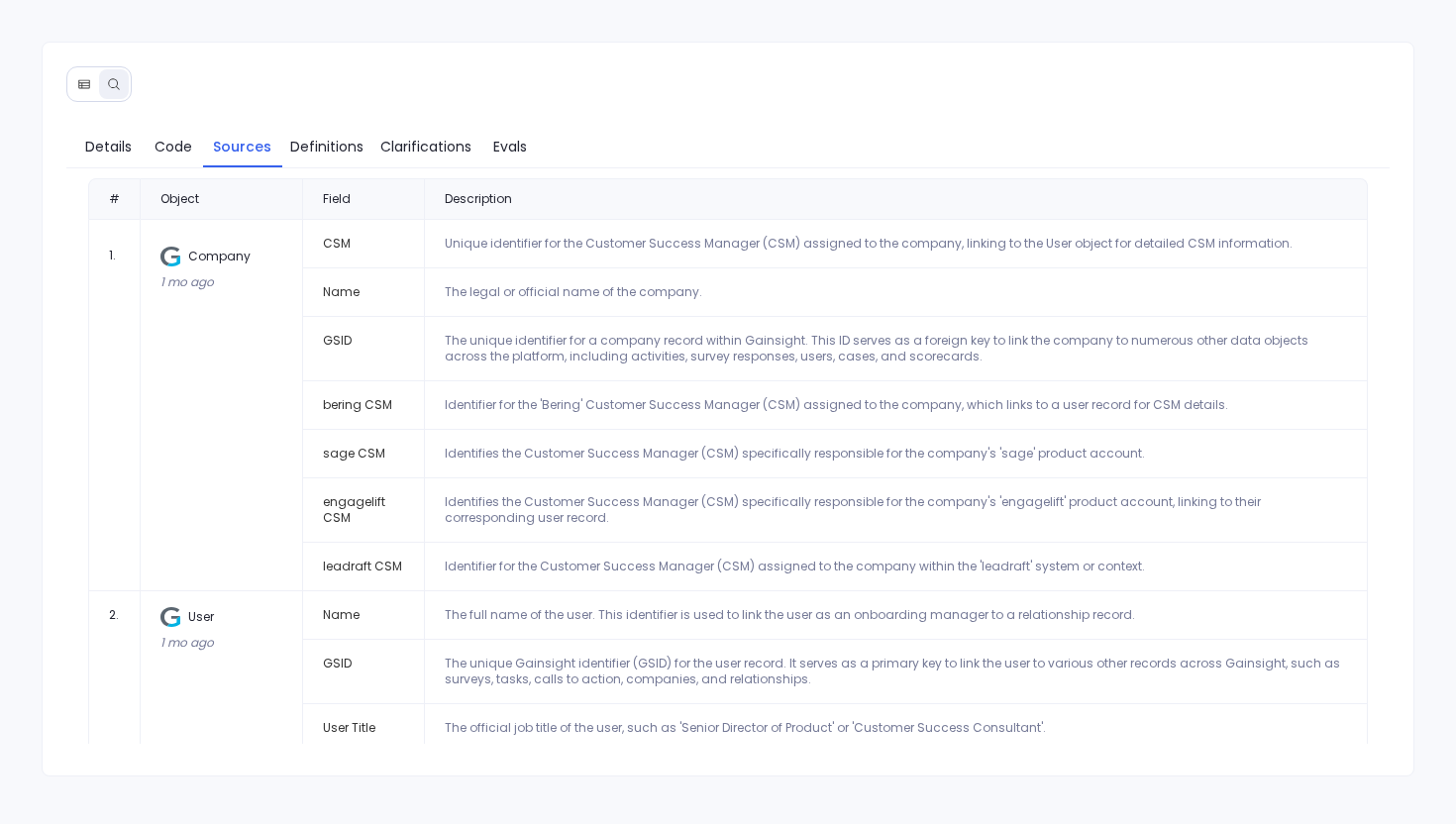 click on "CSM" at bounding box center [364, 244] 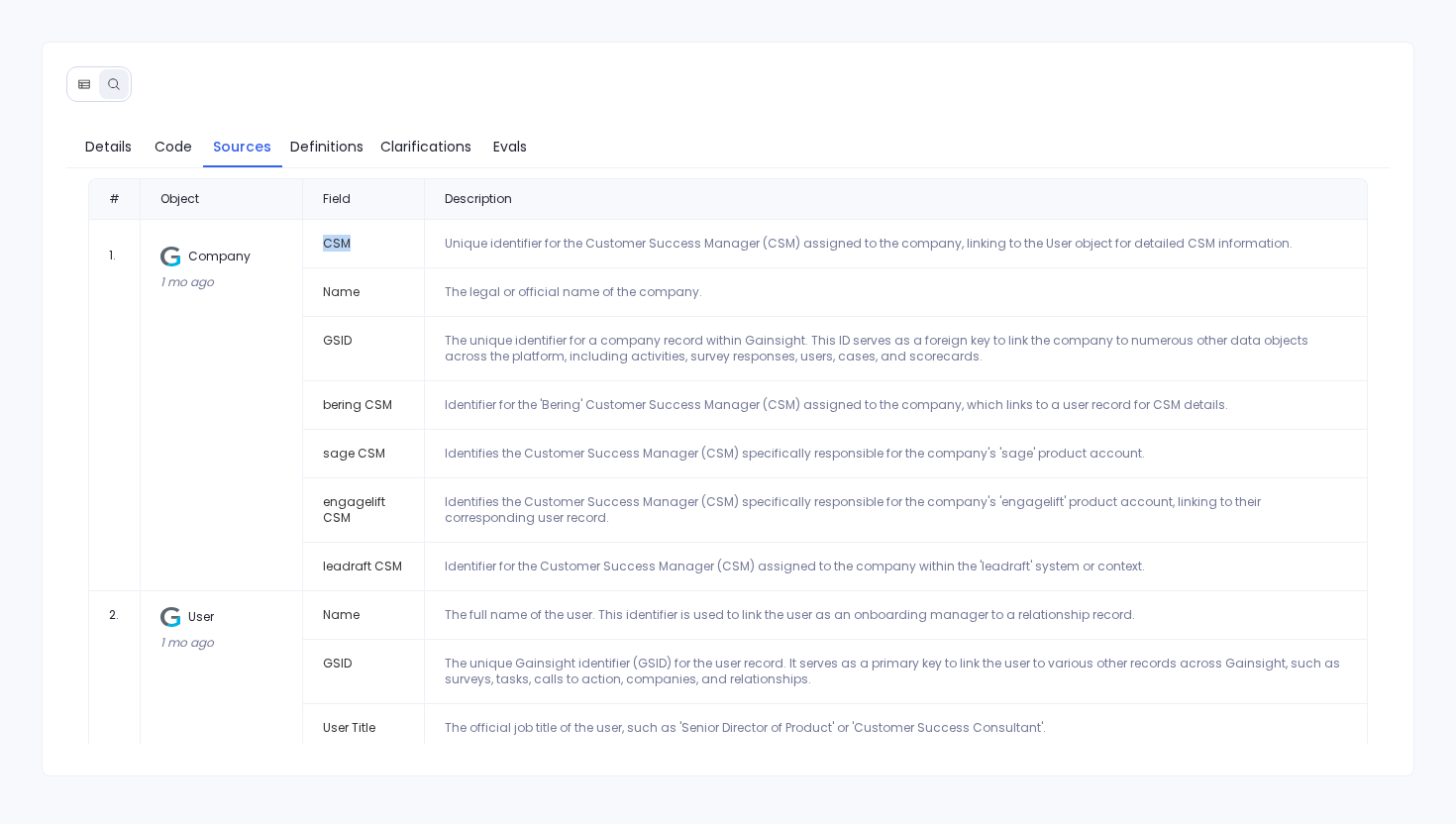 copy on "CSM" 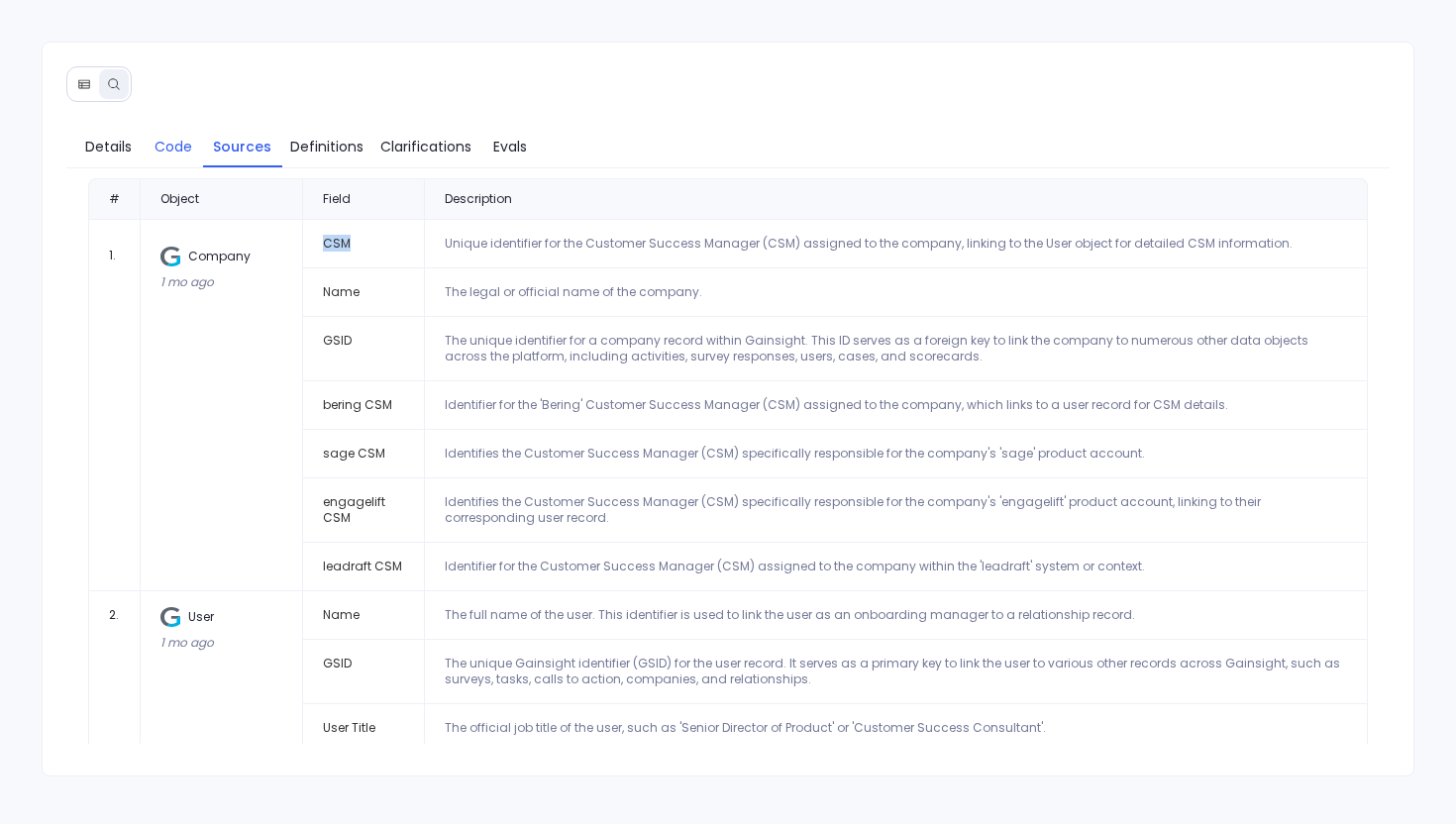 click on "Code" at bounding box center [173, 147] 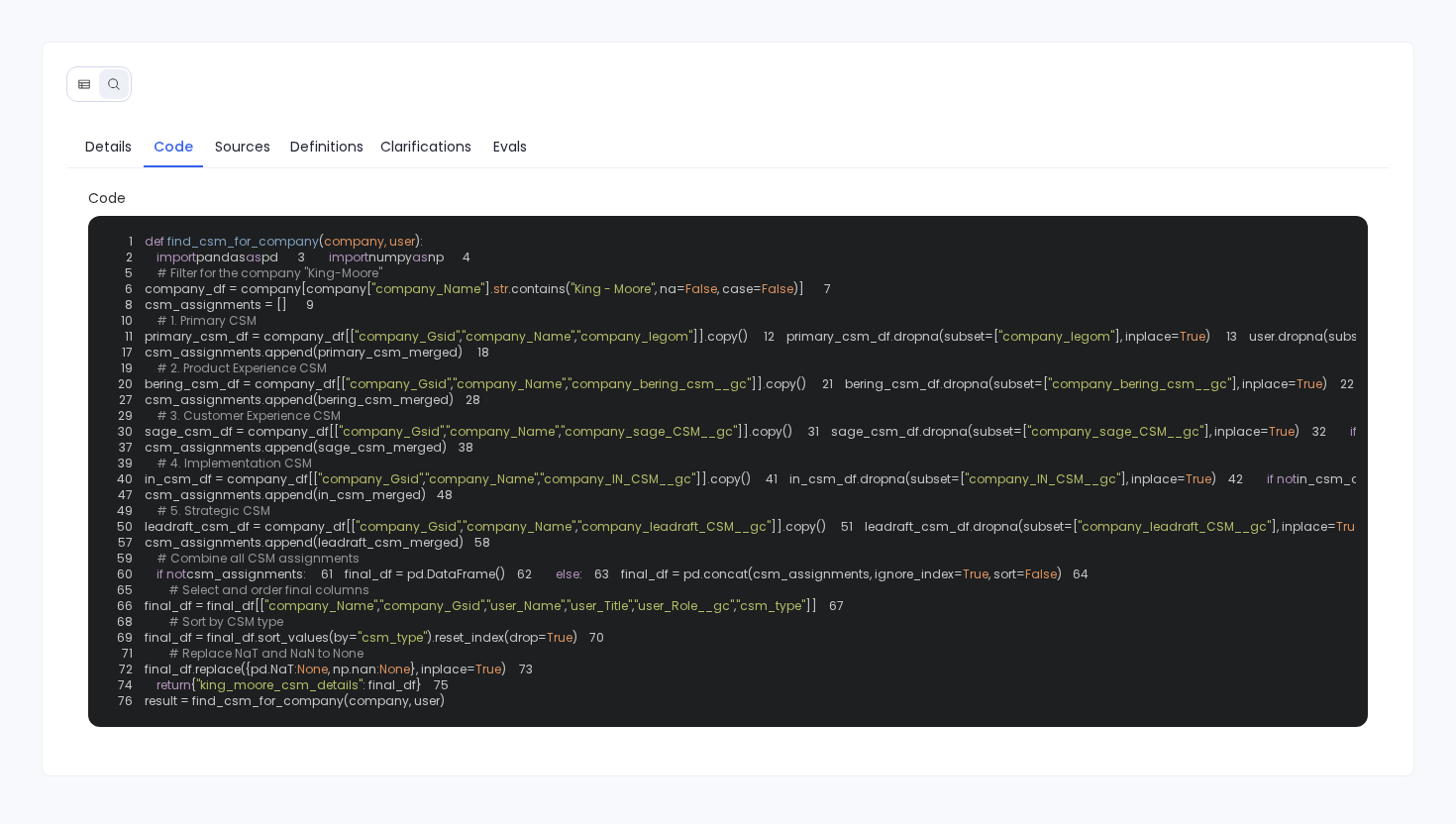 click 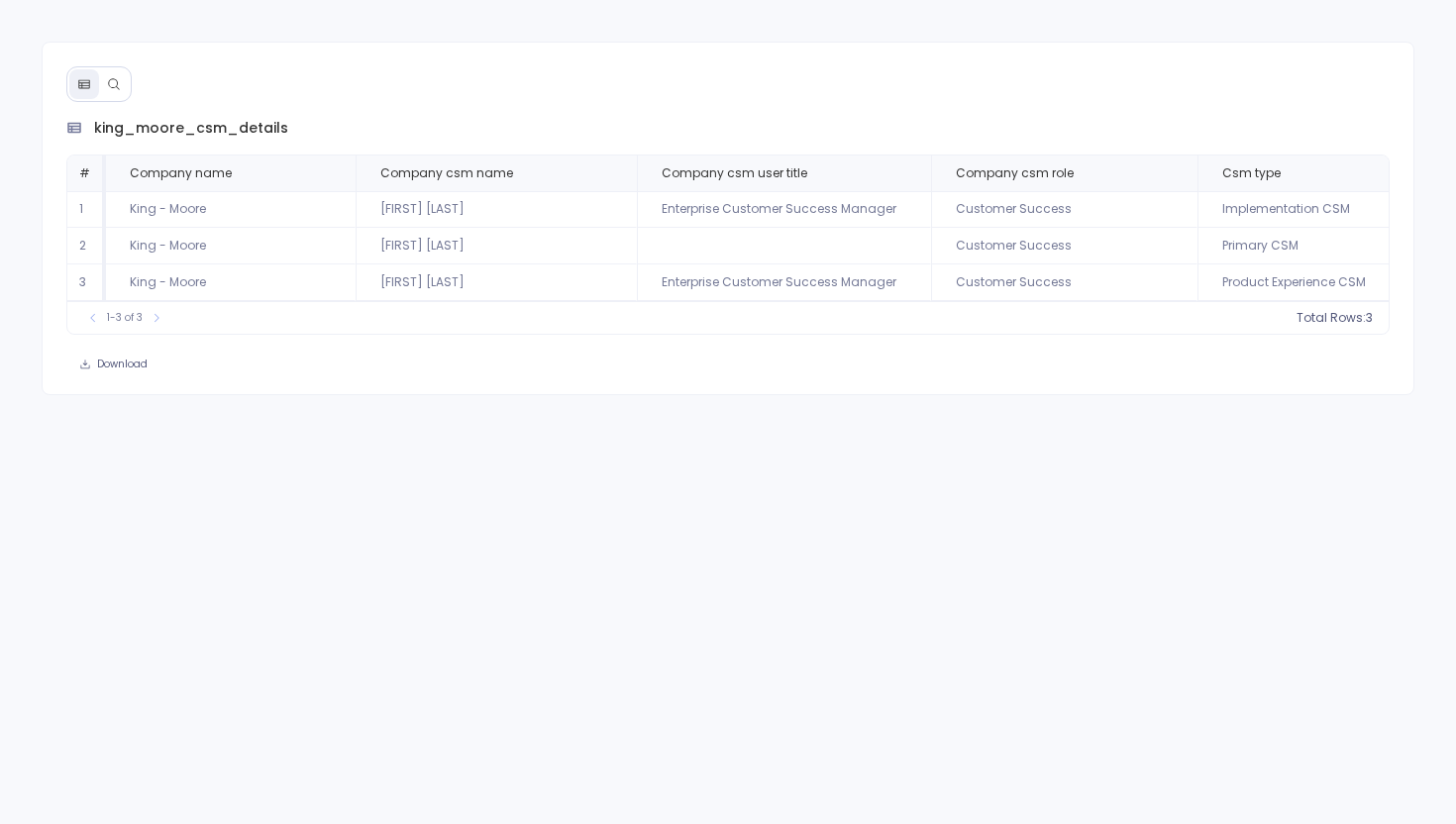 click 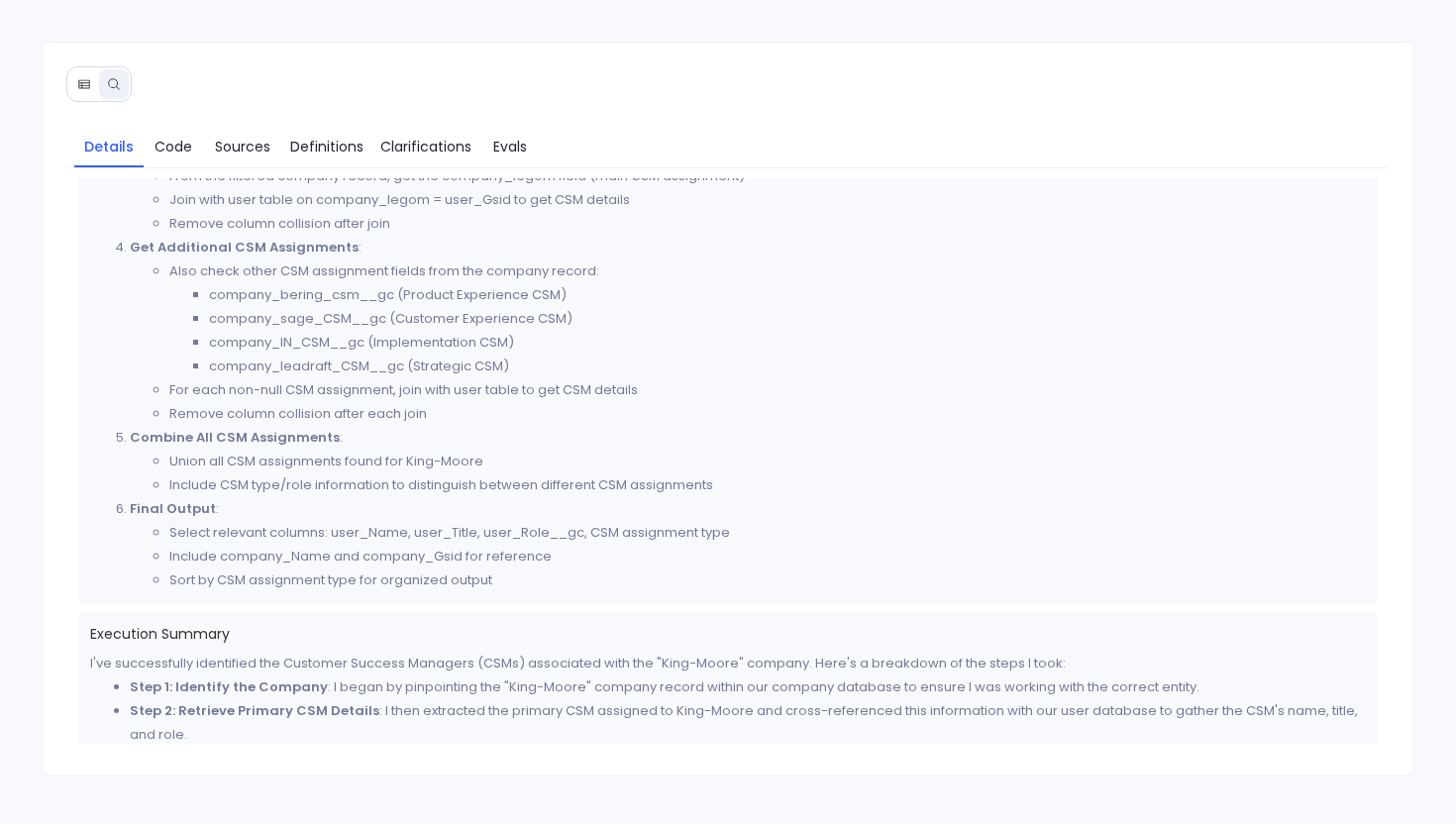 scroll, scrollTop: 791, scrollLeft: 0, axis: vertical 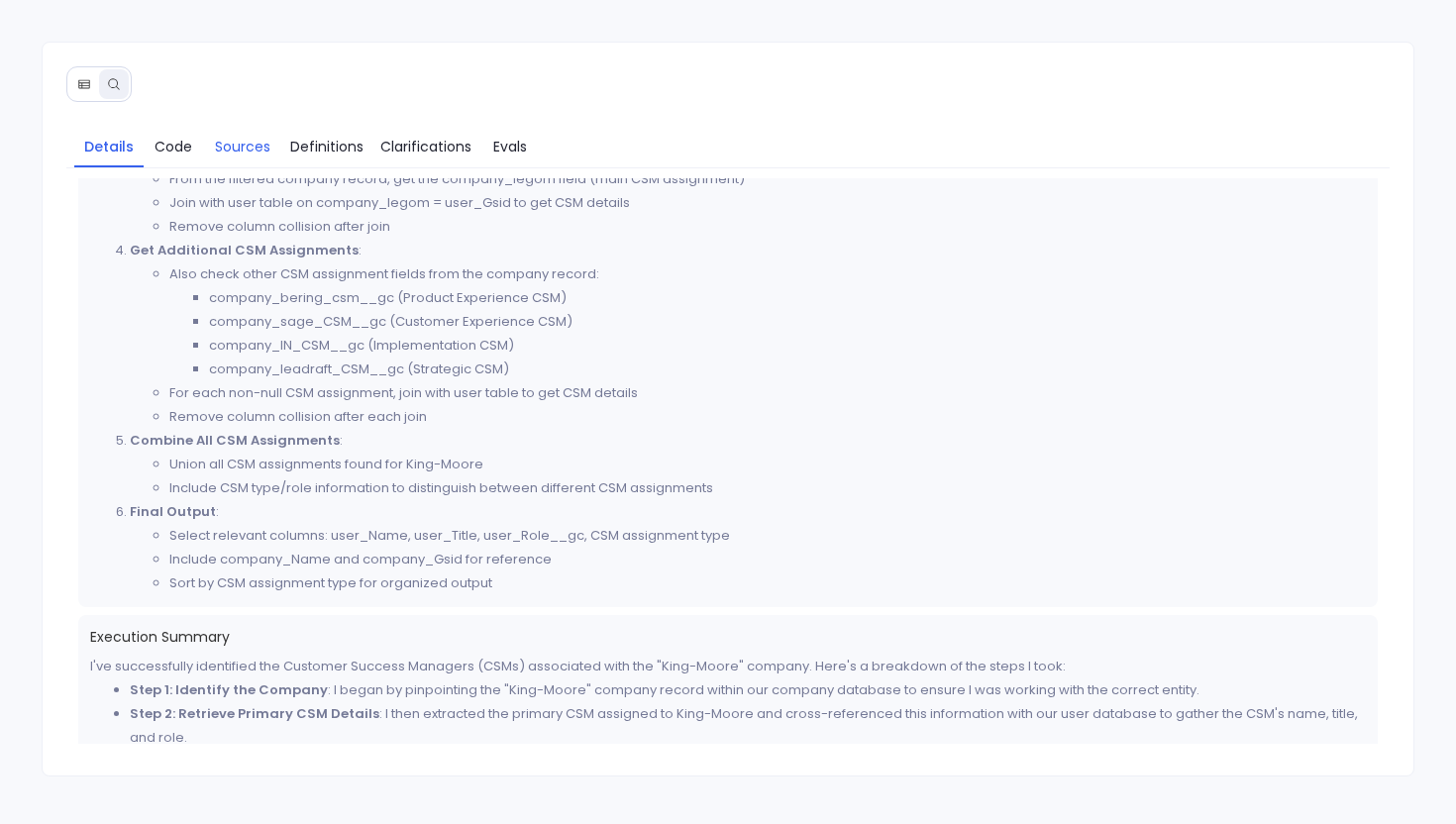 click on "Sources" at bounding box center [243, 147] 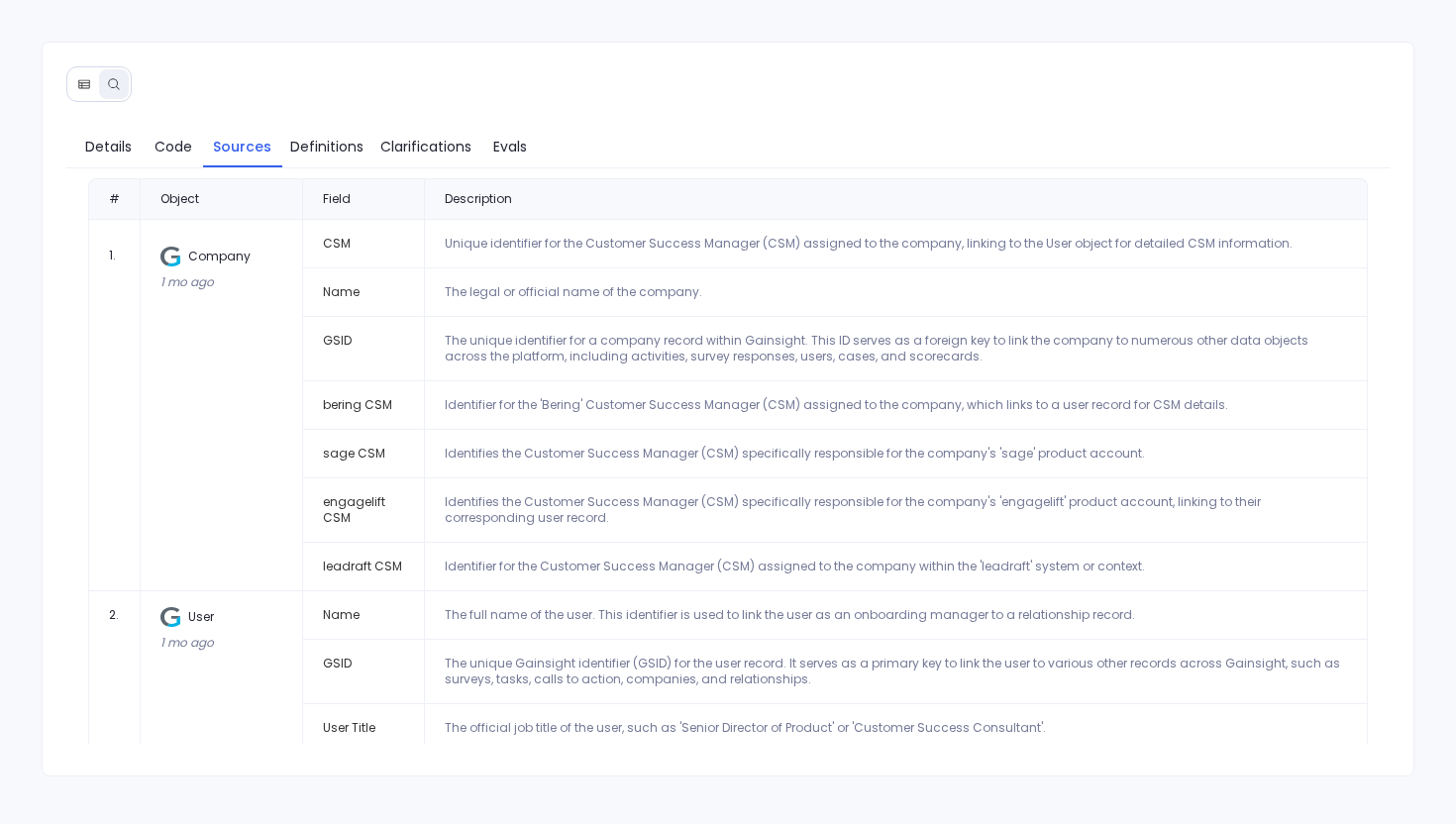 scroll, scrollTop: 68, scrollLeft: 0, axis: vertical 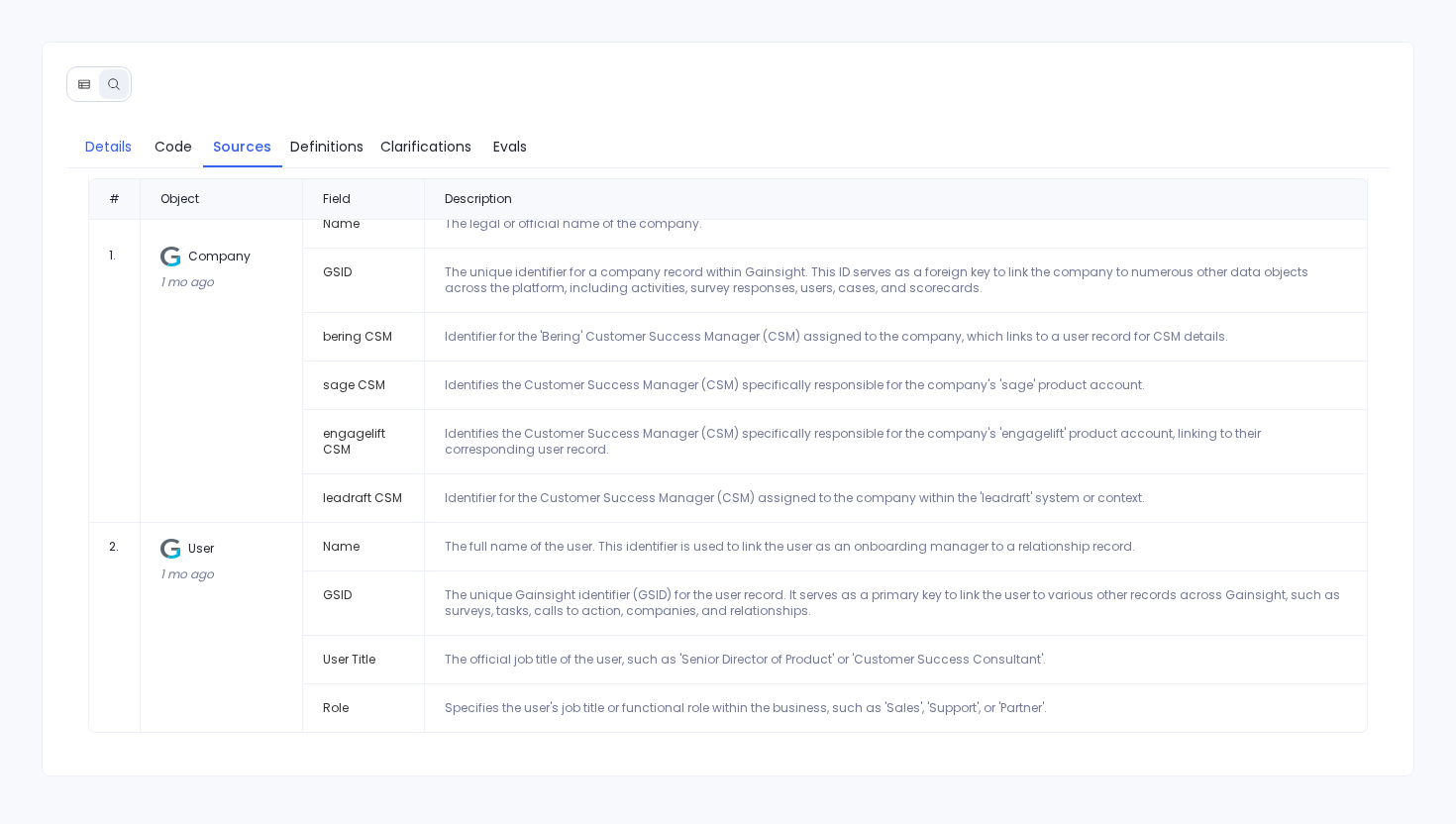 click on "Details" at bounding box center (108, 147) 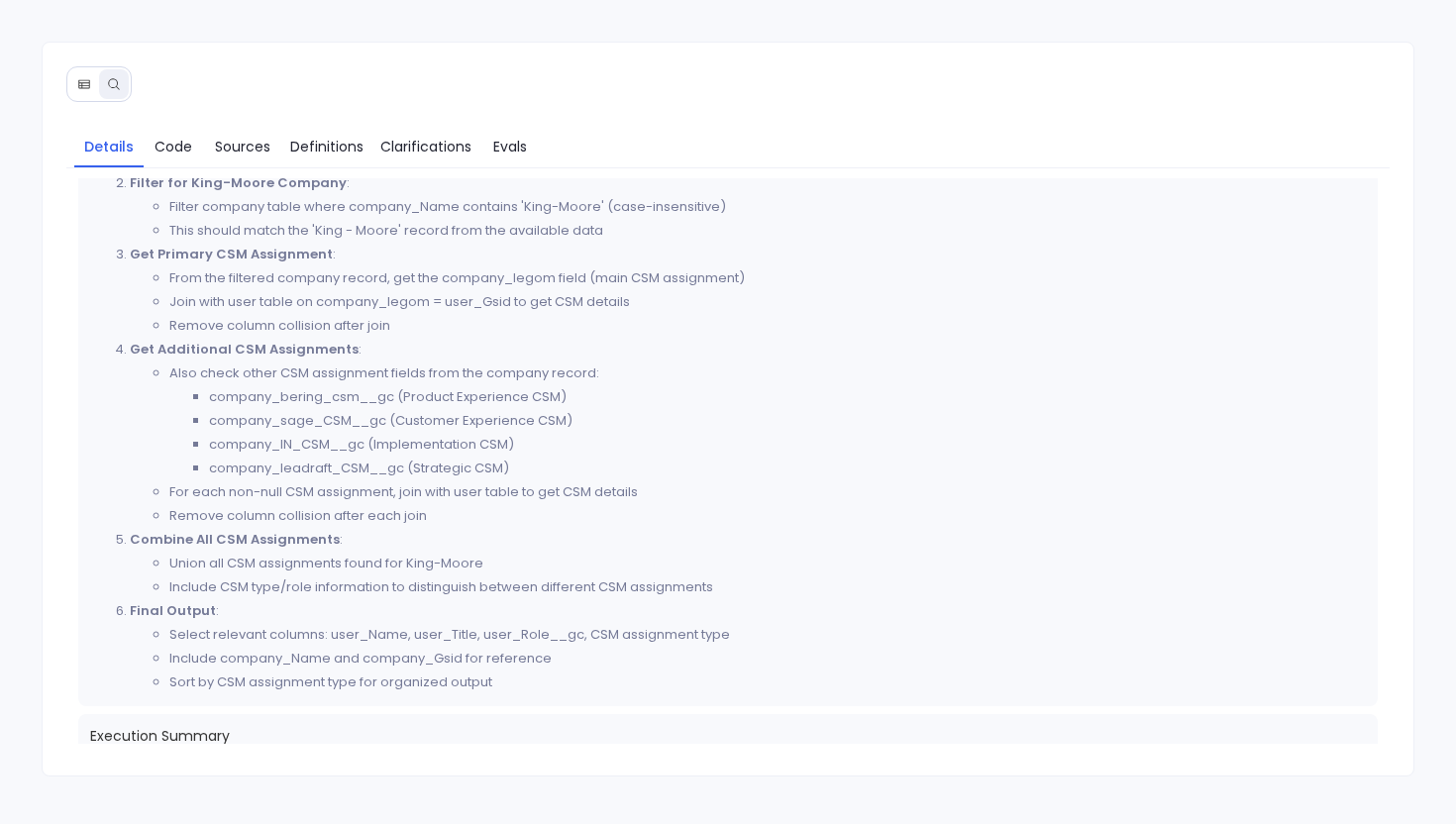 scroll, scrollTop: 706, scrollLeft: 0, axis: vertical 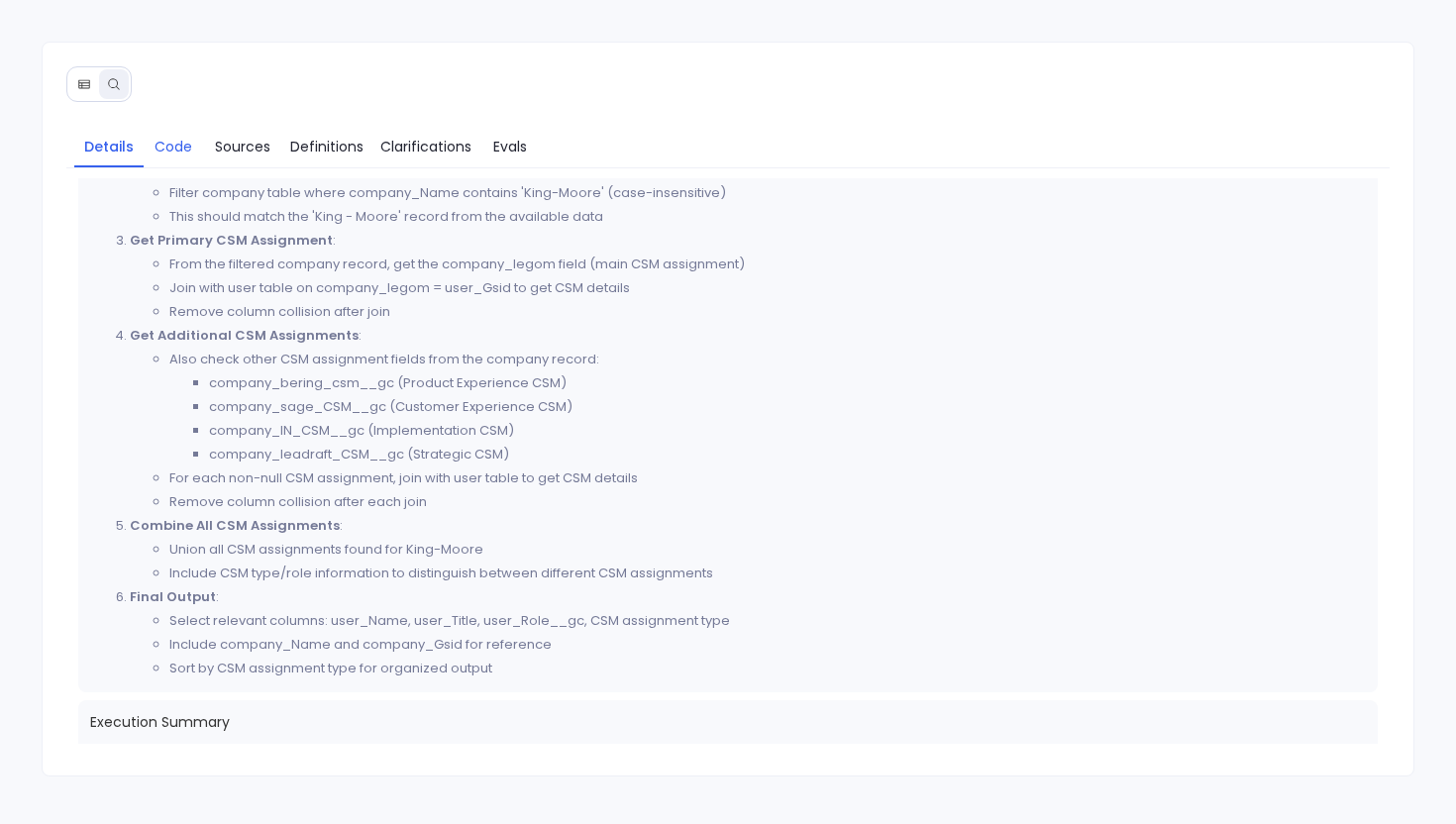 click on "Code" at bounding box center (173, 147) 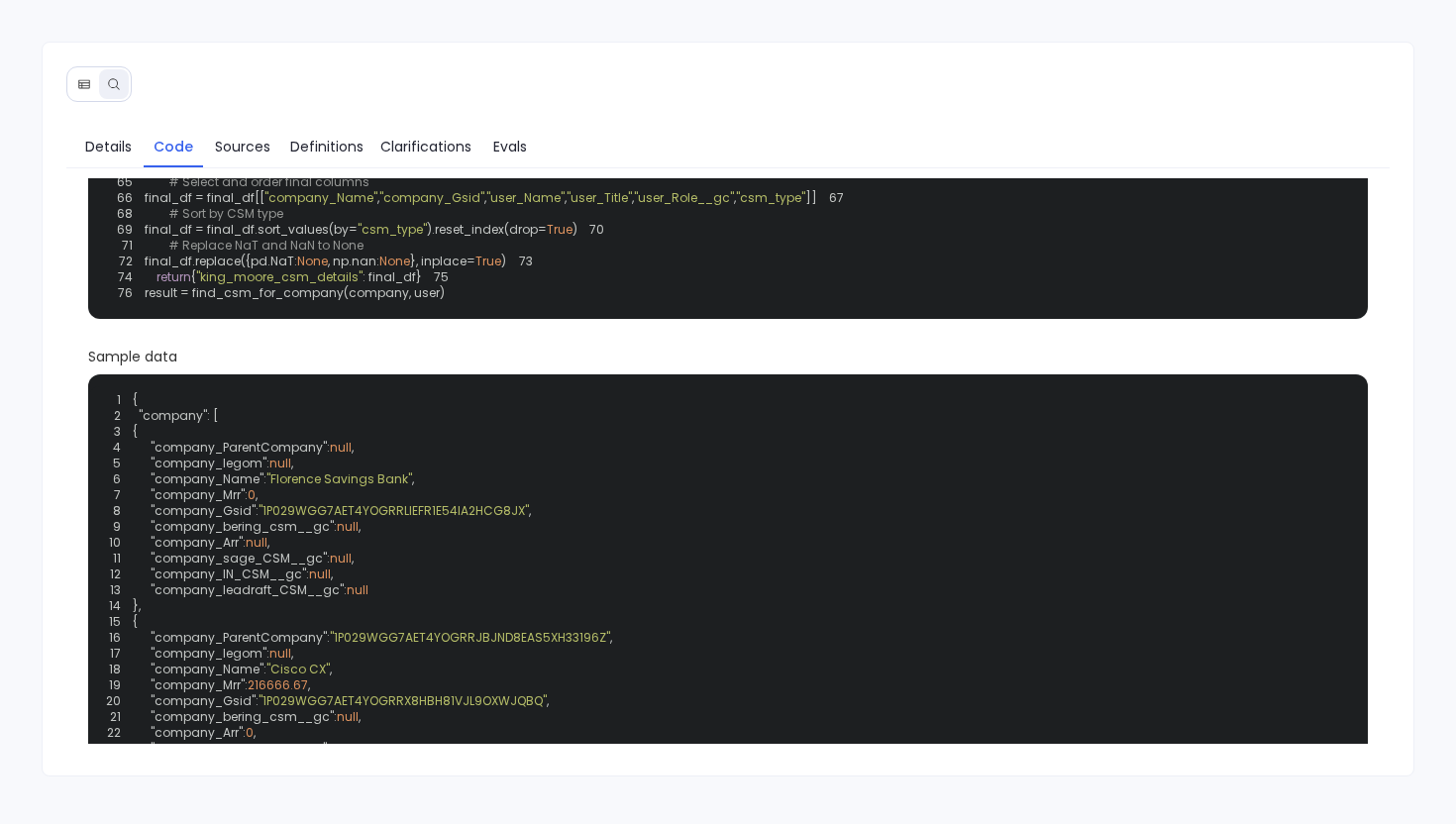 scroll, scrollTop: 406, scrollLeft: 0, axis: vertical 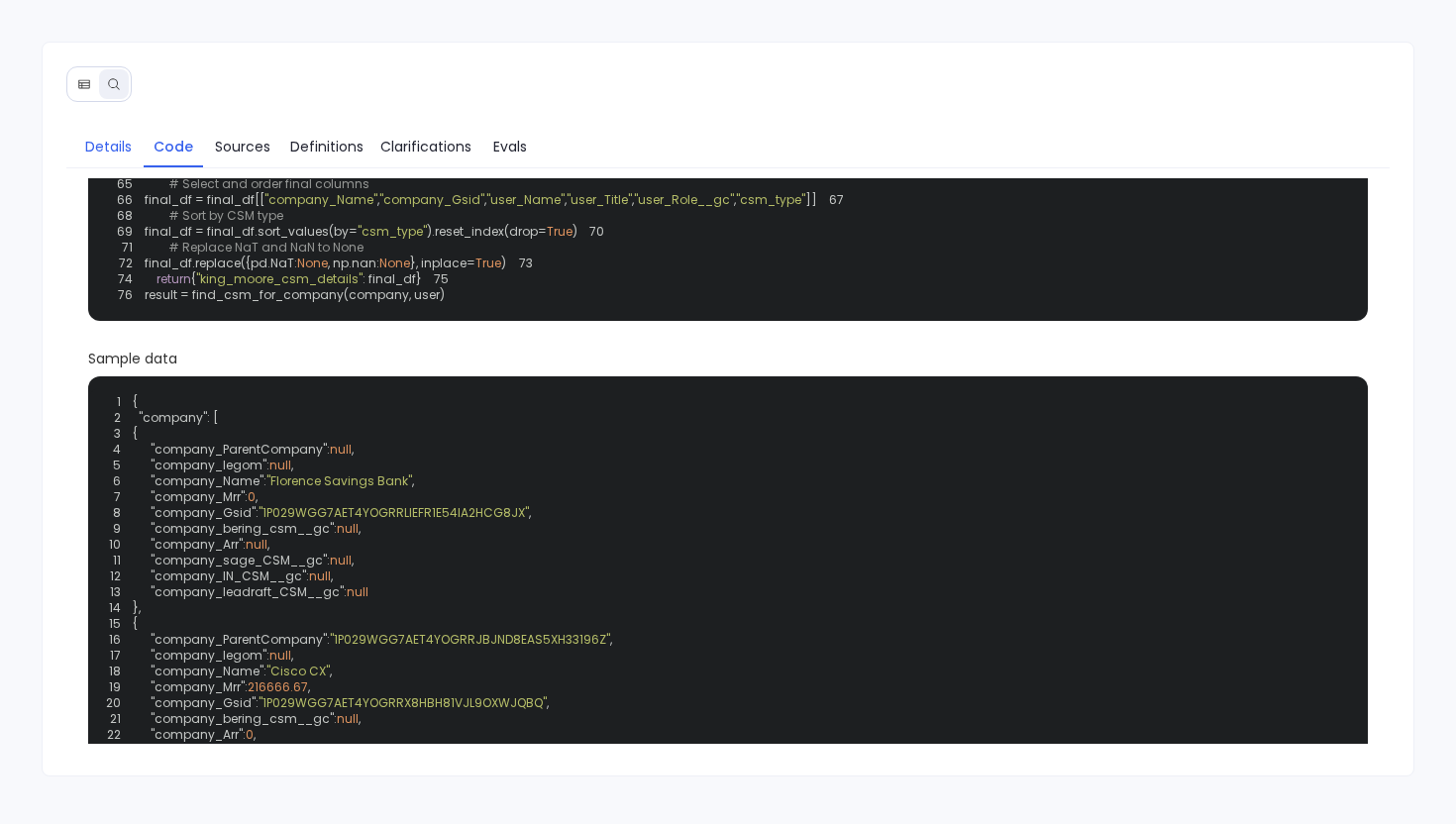 click on "Details" at bounding box center [109, 147] 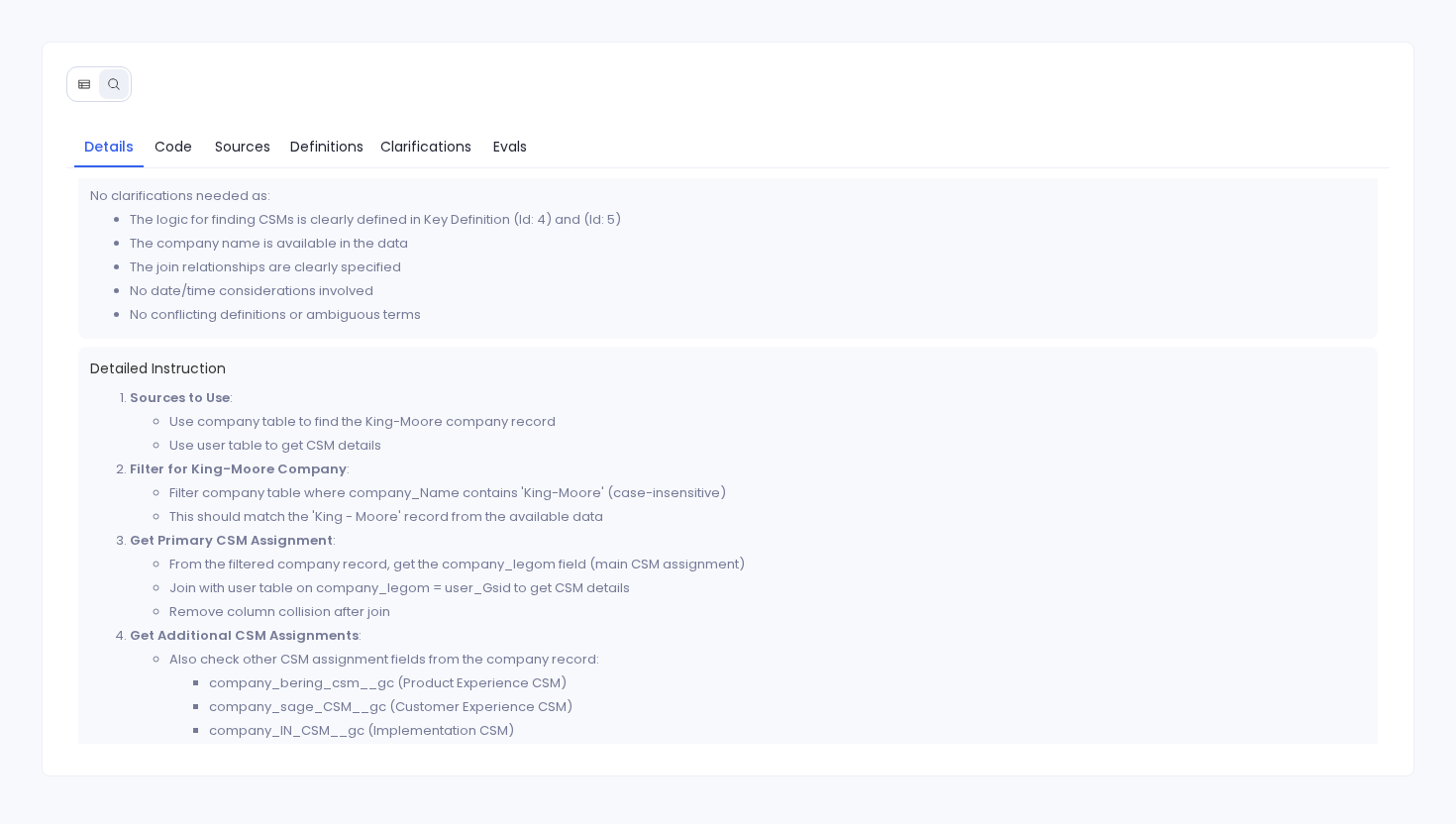 click at bounding box center [84, 84] 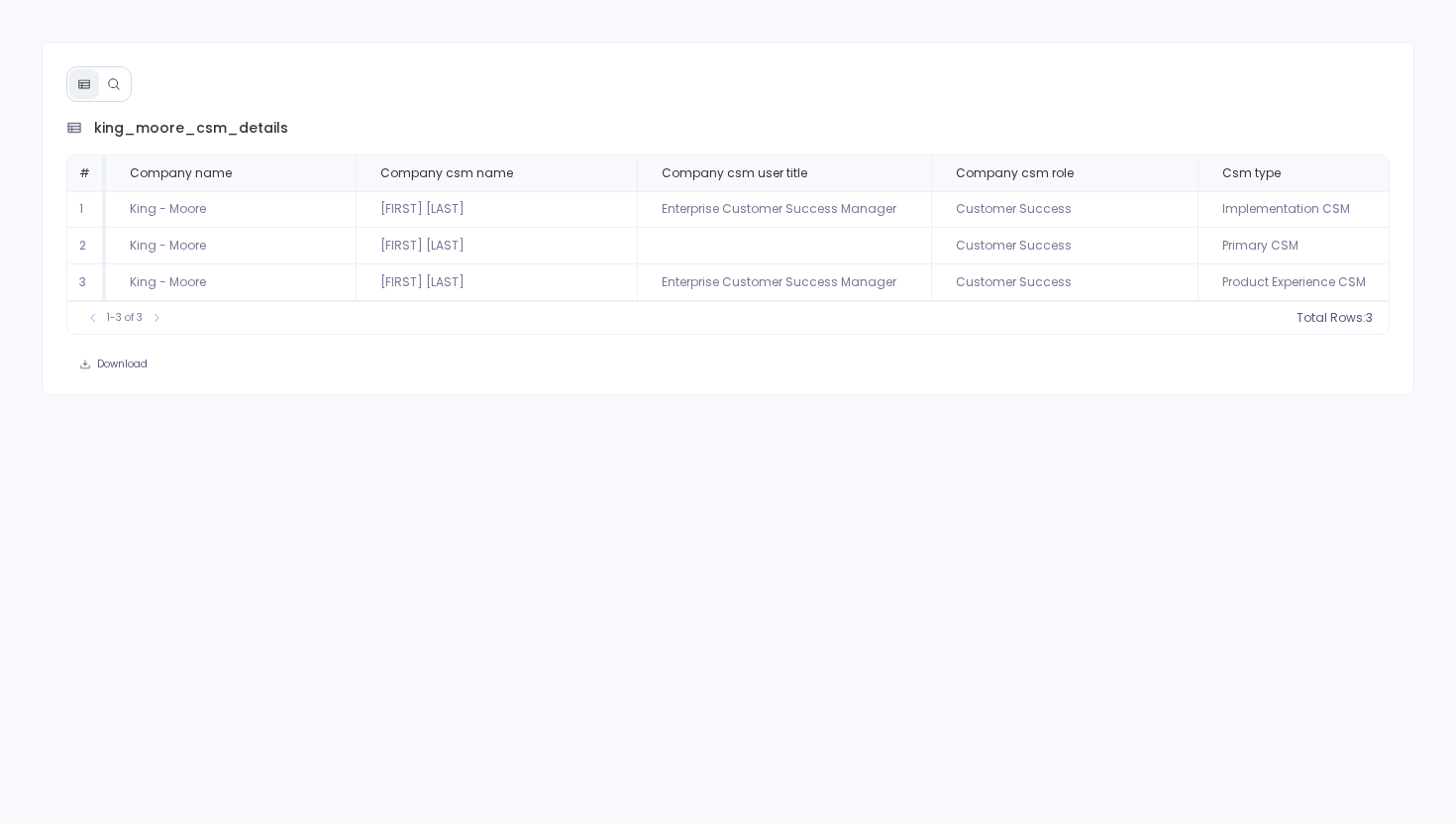 click 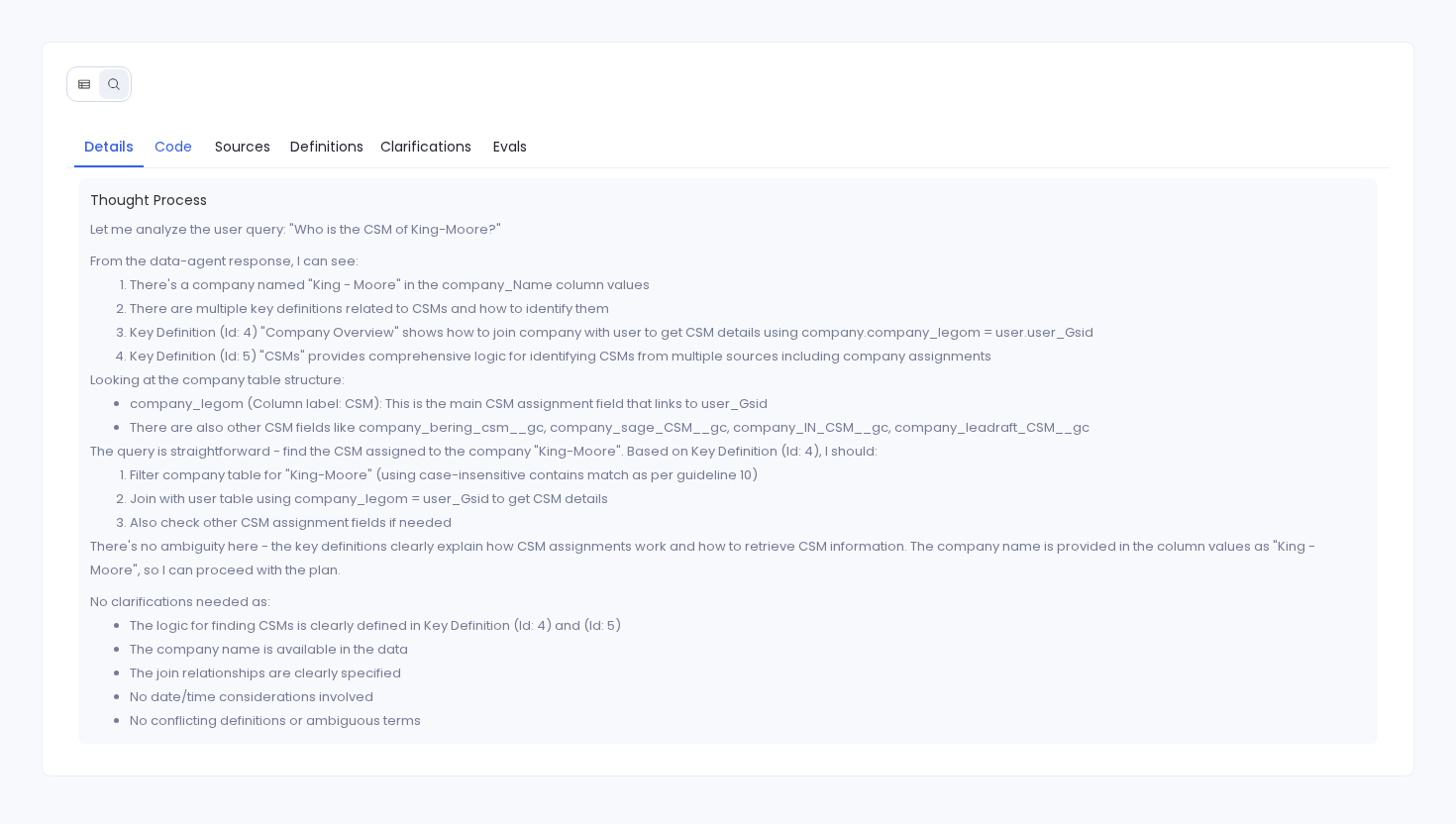 click on "Code" at bounding box center (173, 147) 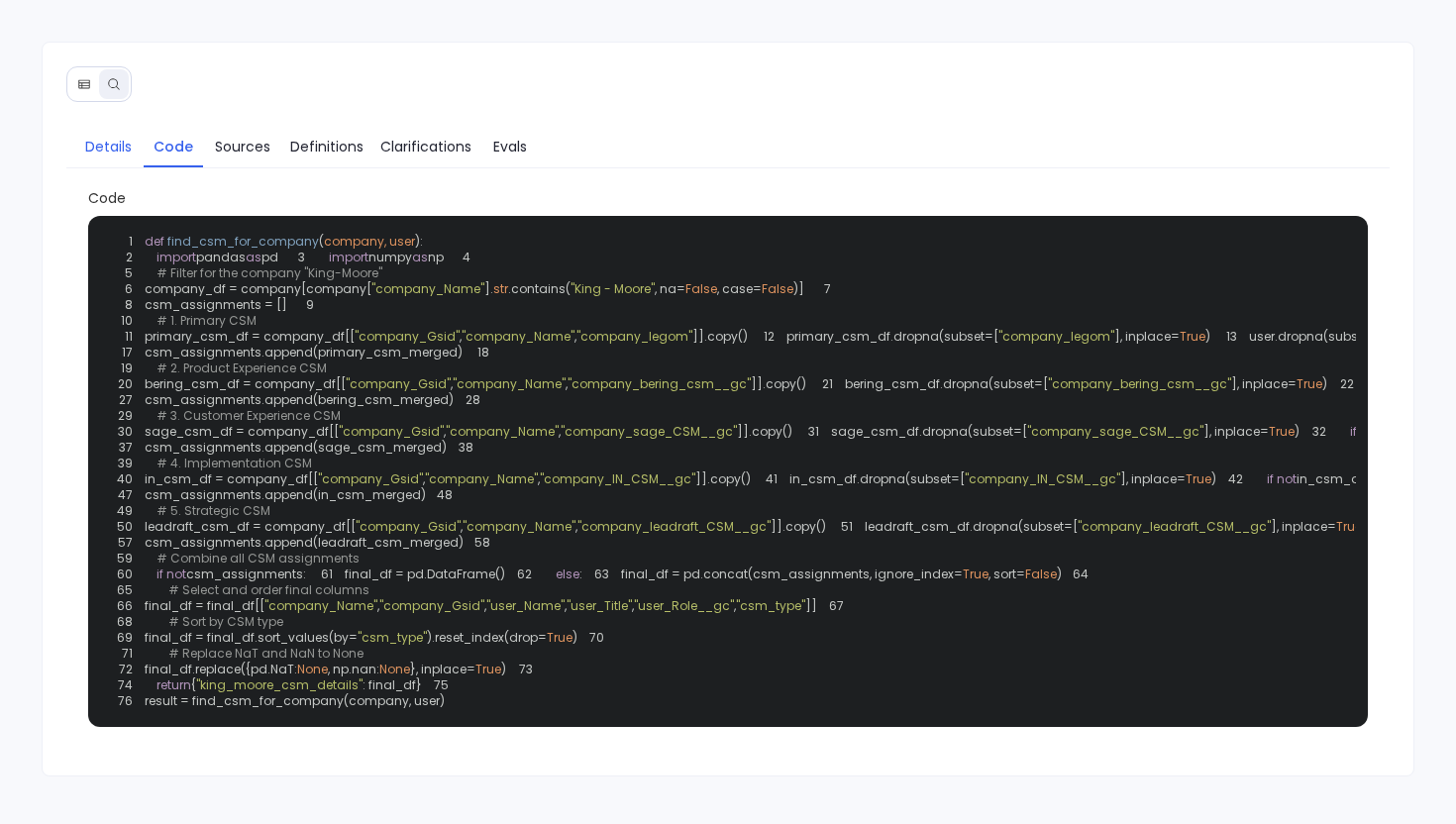 click on "Details" at bounding box center (108, 147) 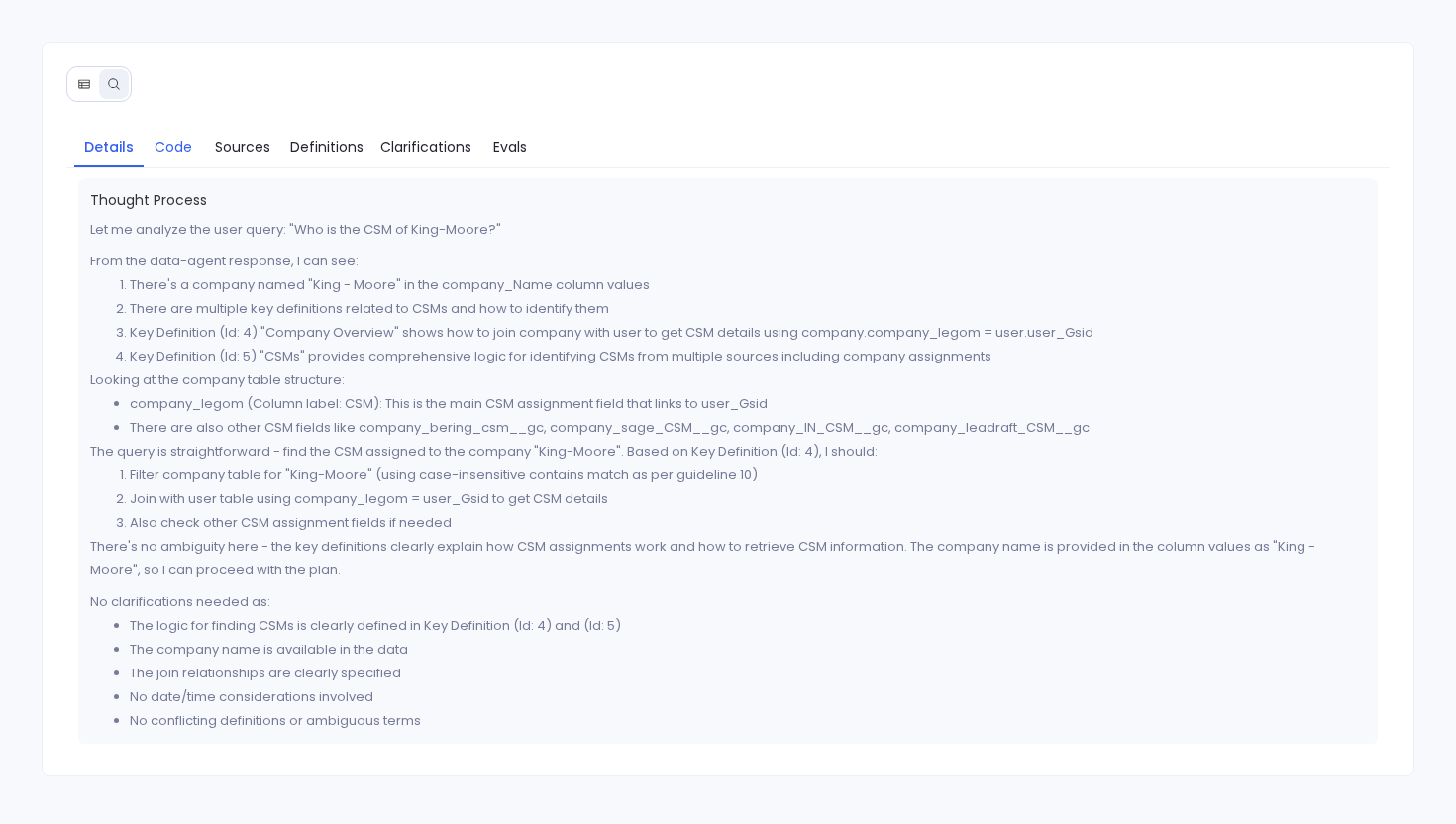 click on "Code" at bounding box center (173, 147) 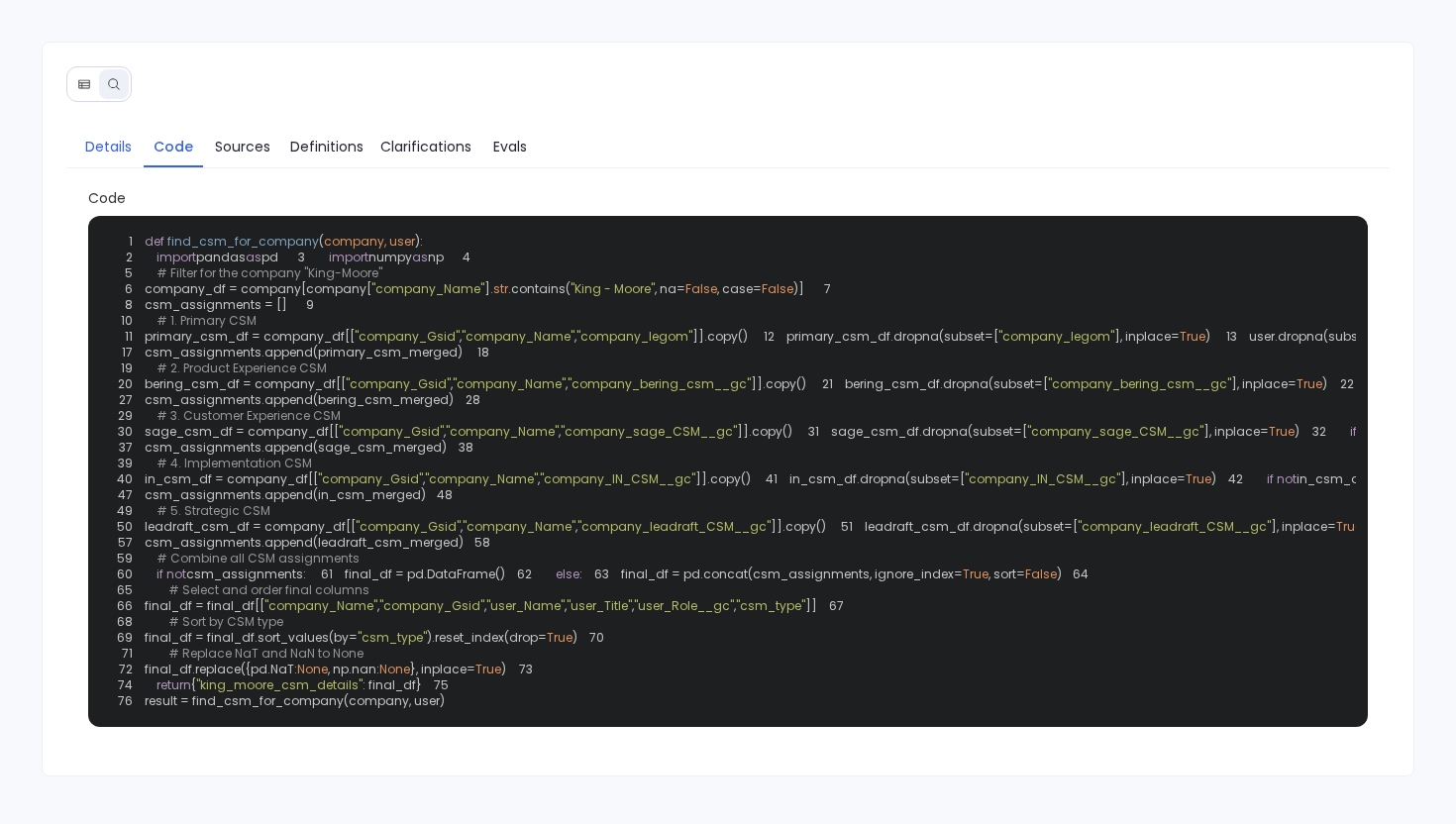 click on "Details" at bounding box center [108, 147] 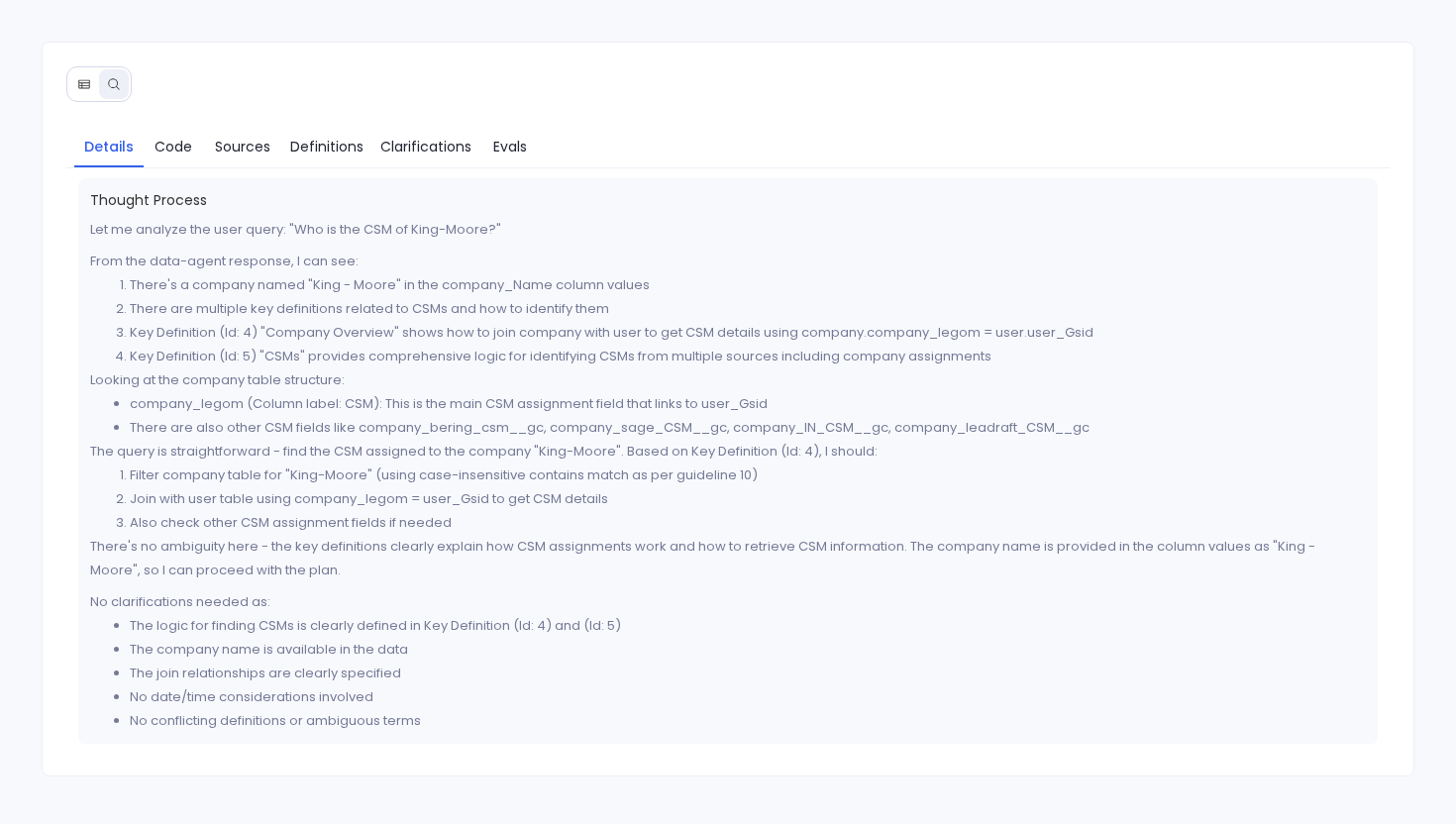 click at bounding box center [84, 84] 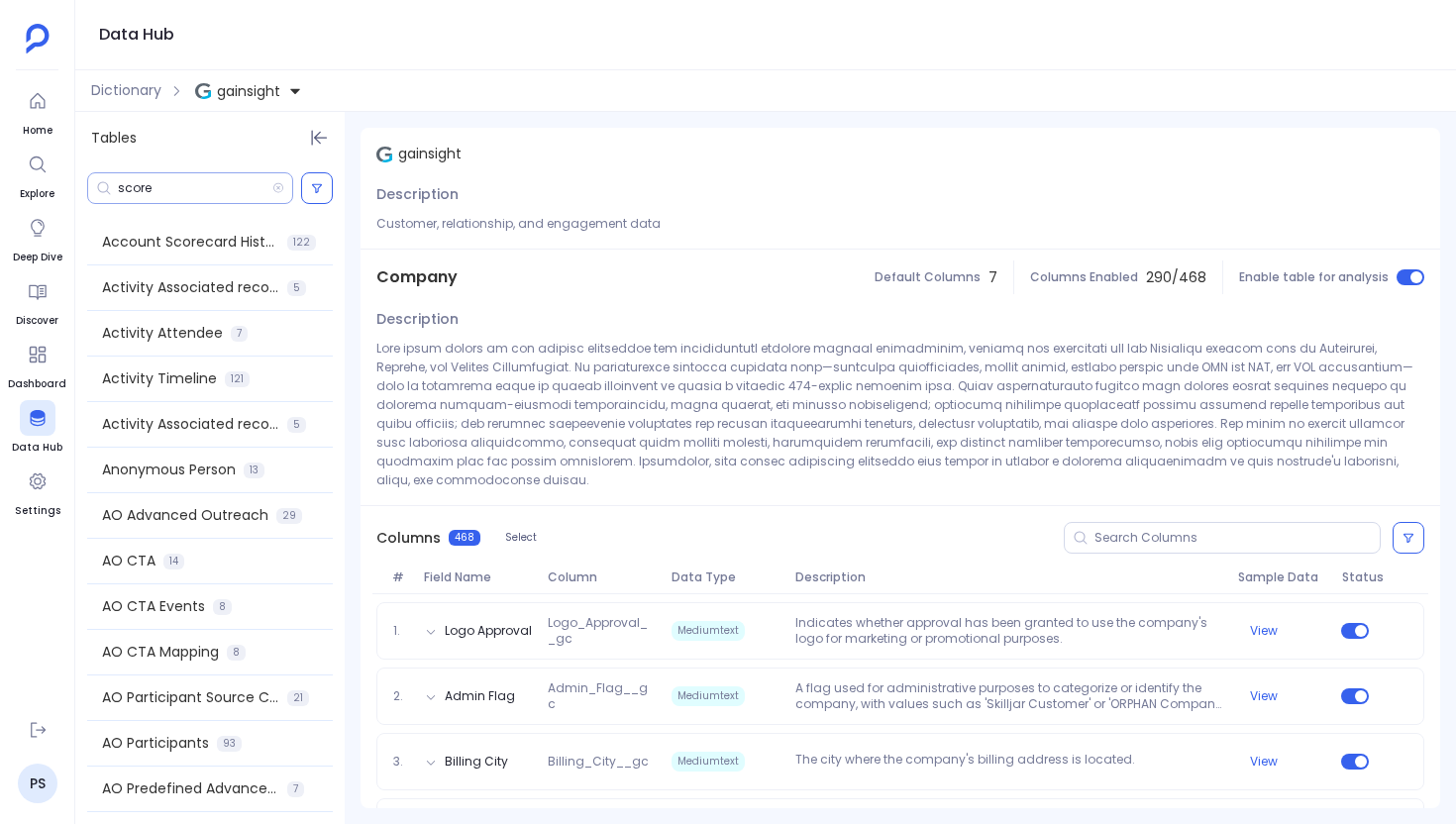 scroll, scrollTop: 0, scrollLeft: 0, axis: both 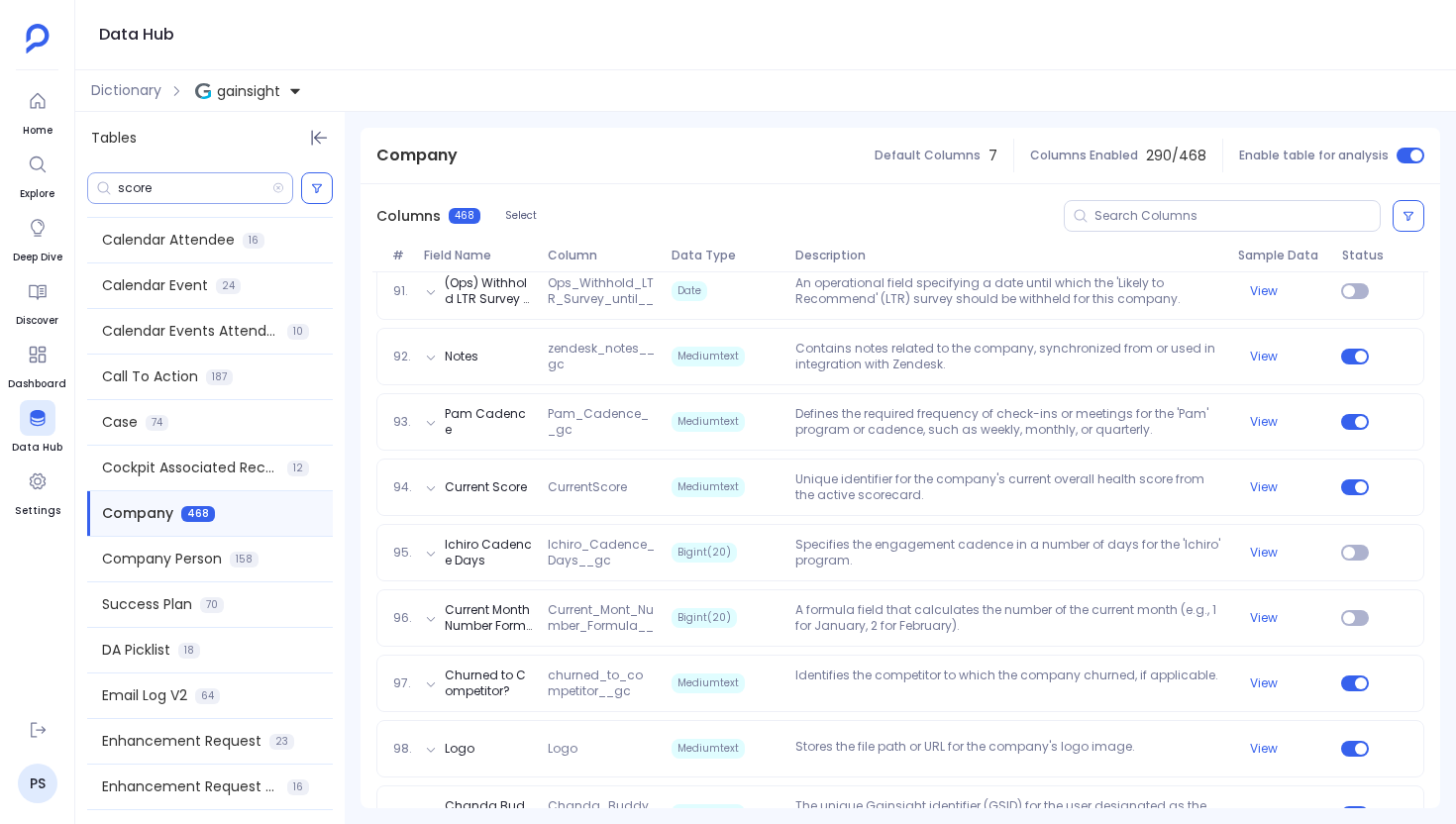 click on "score" at bounding box center [195, 188] 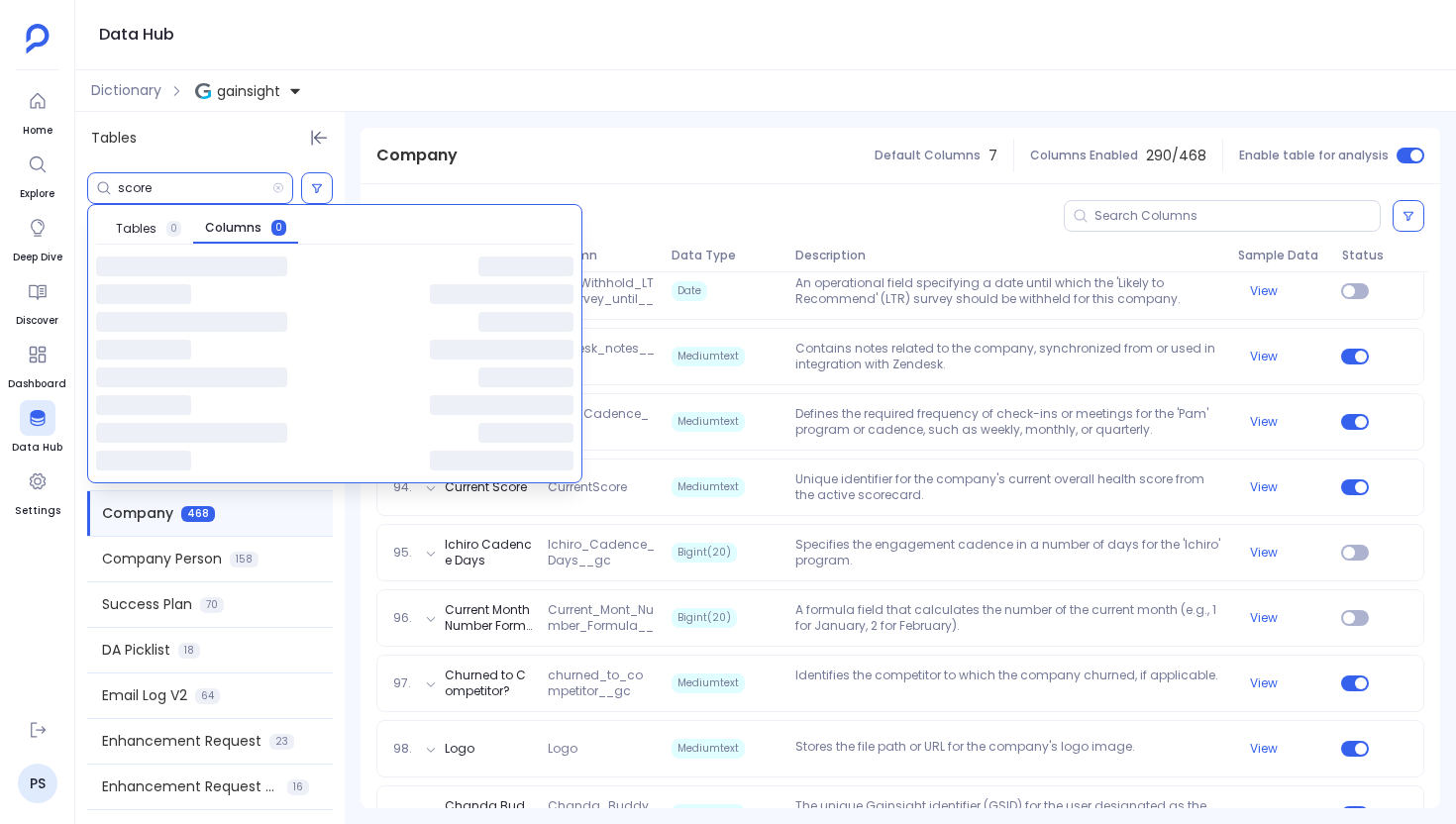 click on "score" at bounding box center (195, 188) 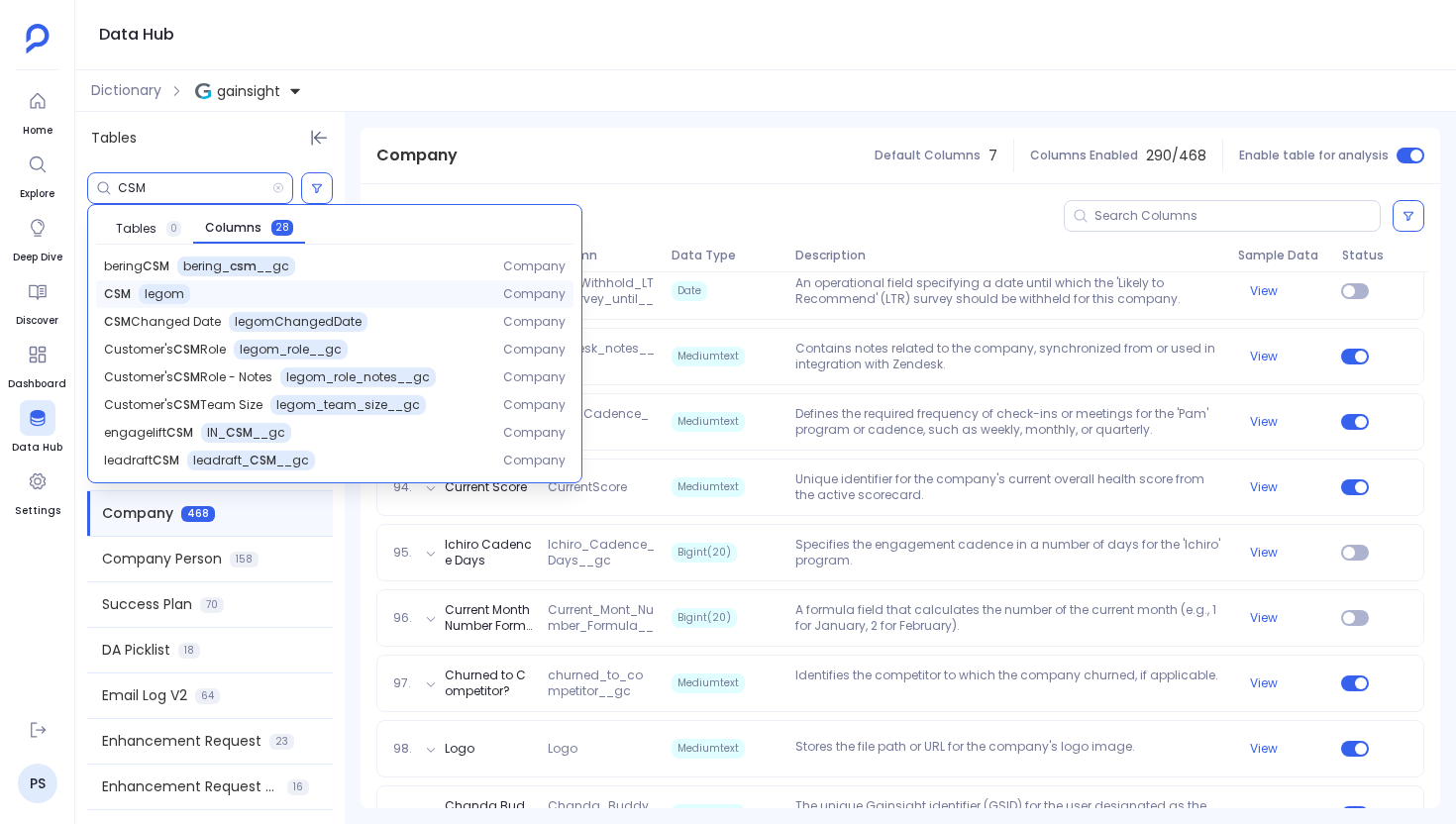 type on "CSM" 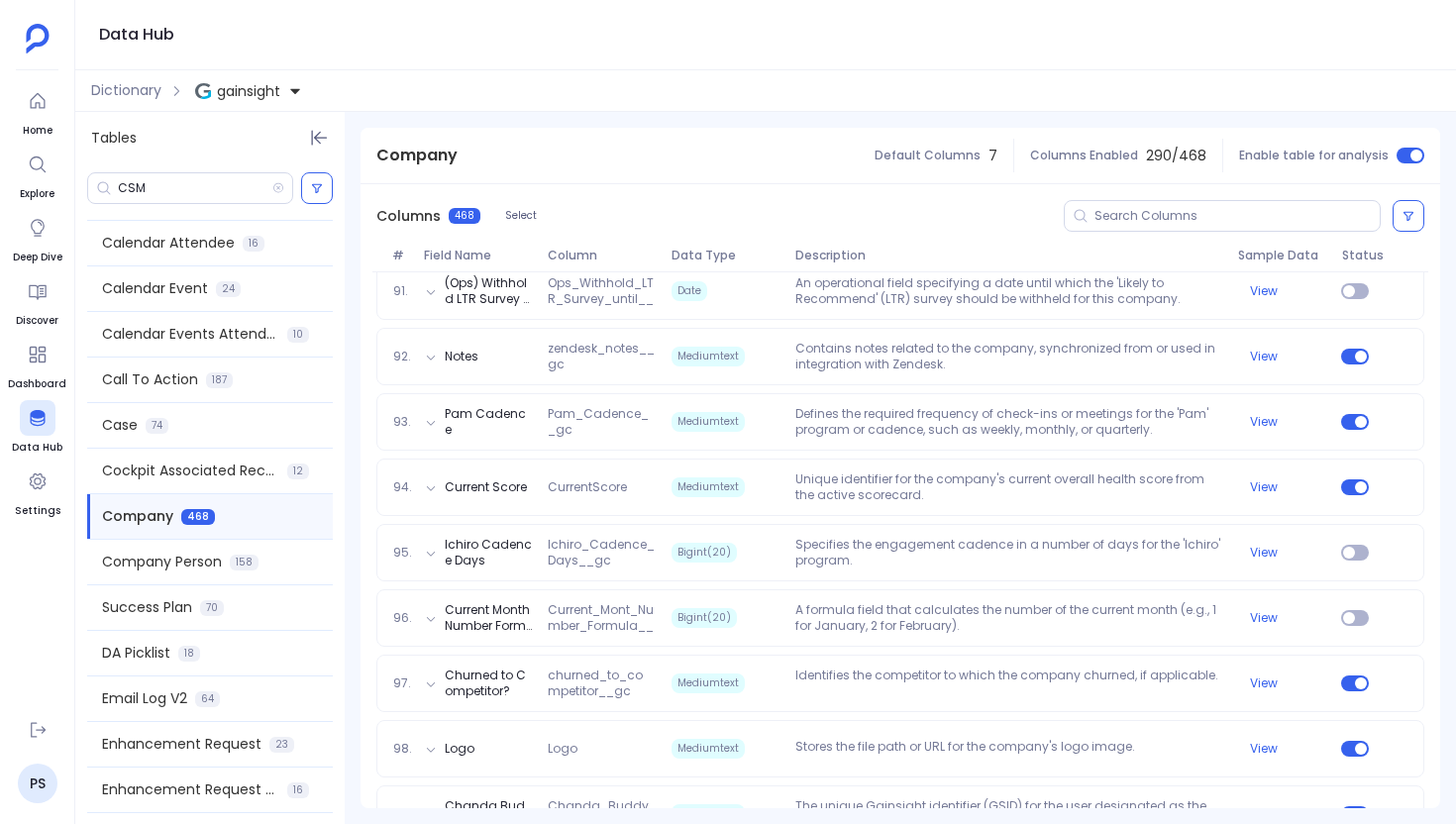 scroll, scrollTop: 589, scrollLeft: 0, axis: vertical 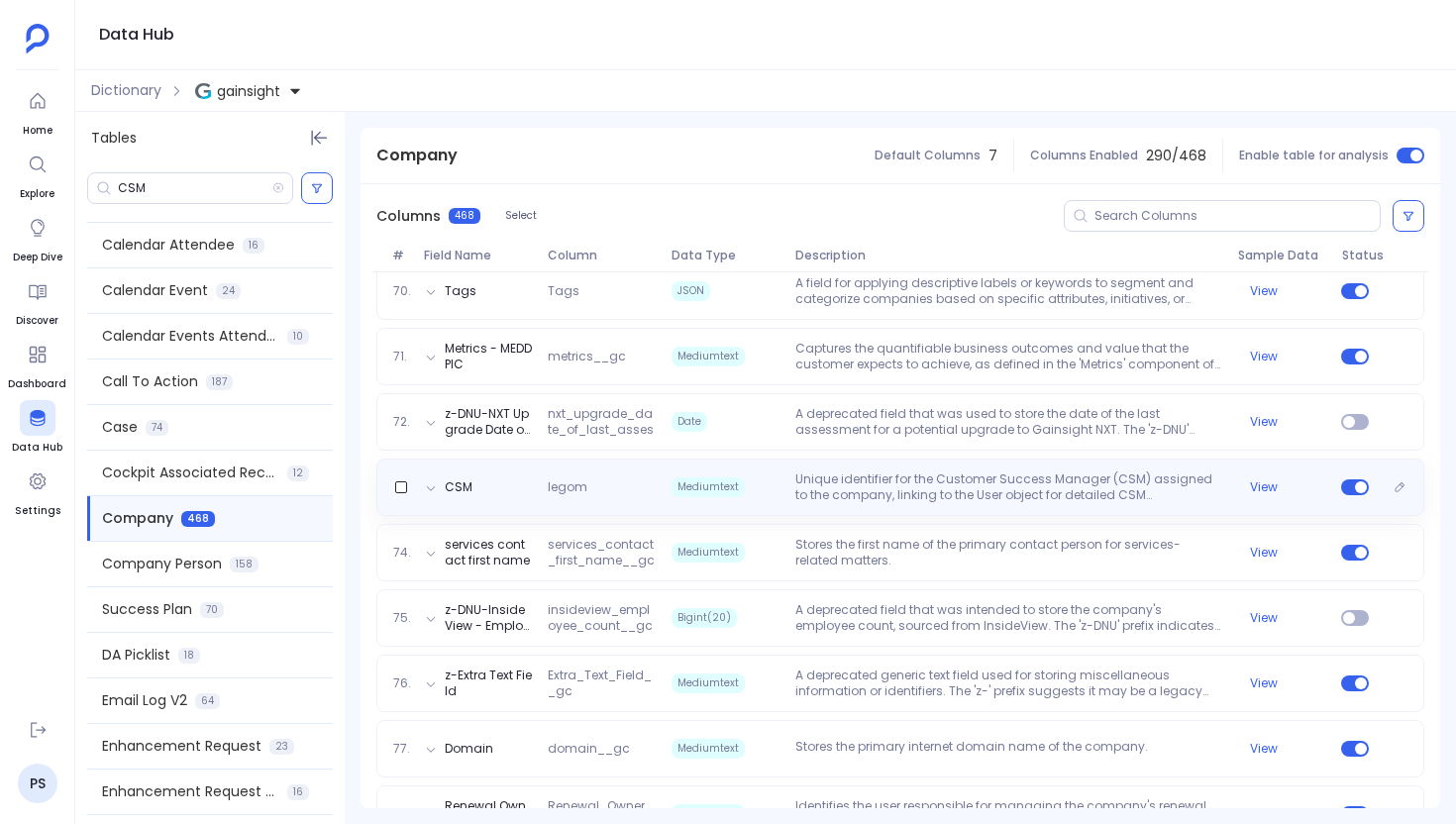 click on "legom" at bounding box center (601, 487) 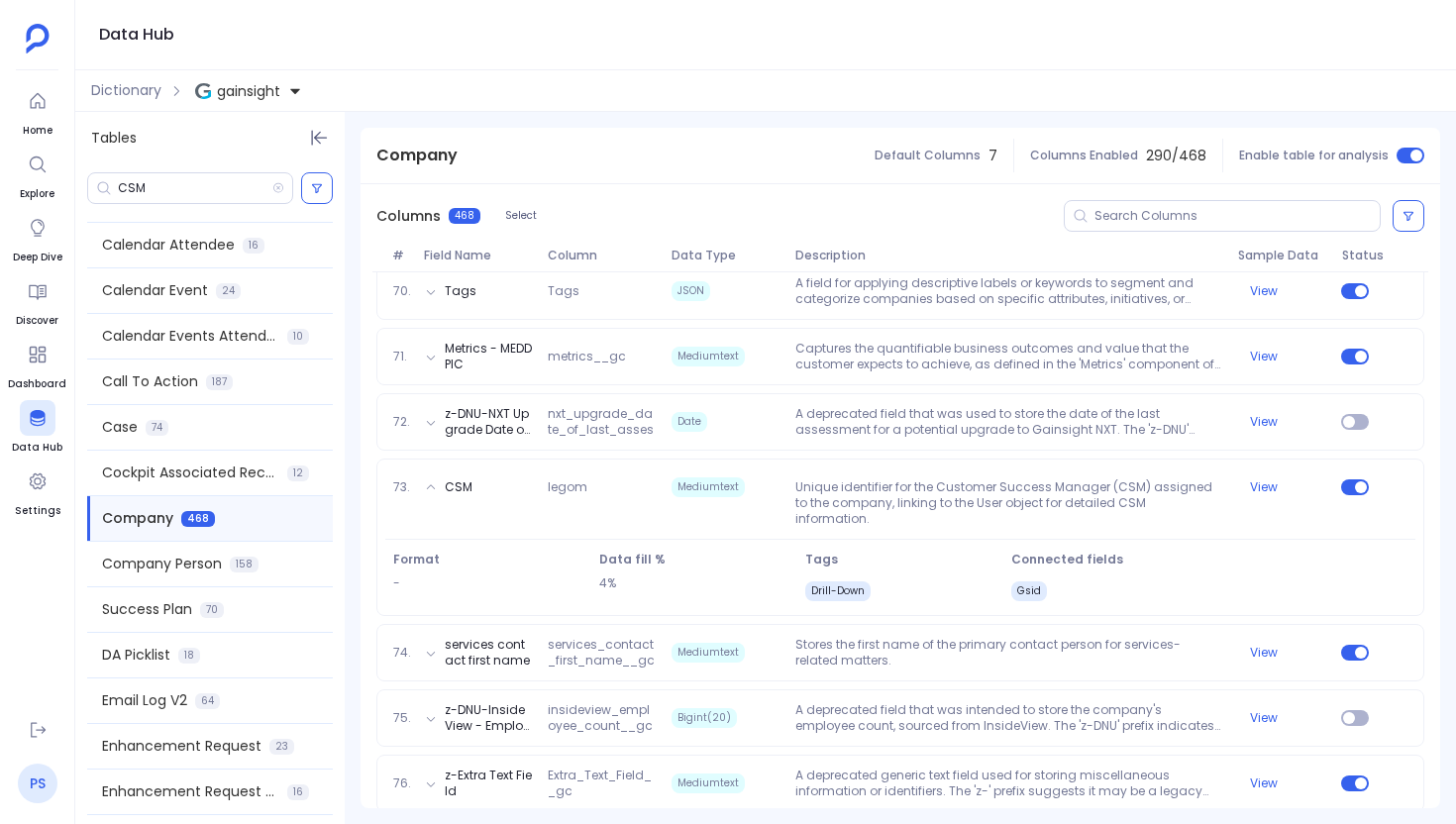 click on "PS" at bounding box center [38, 783] 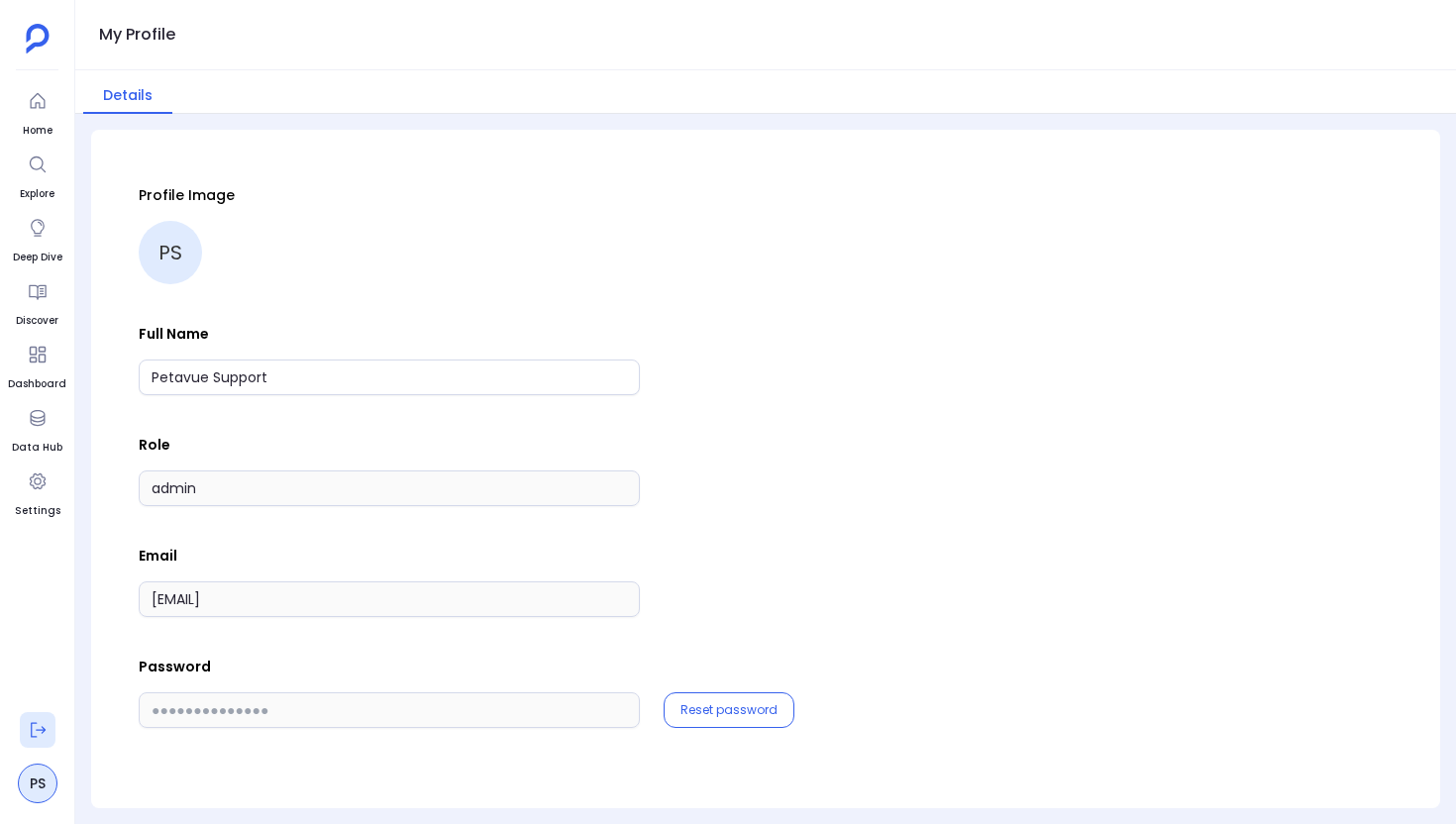 click 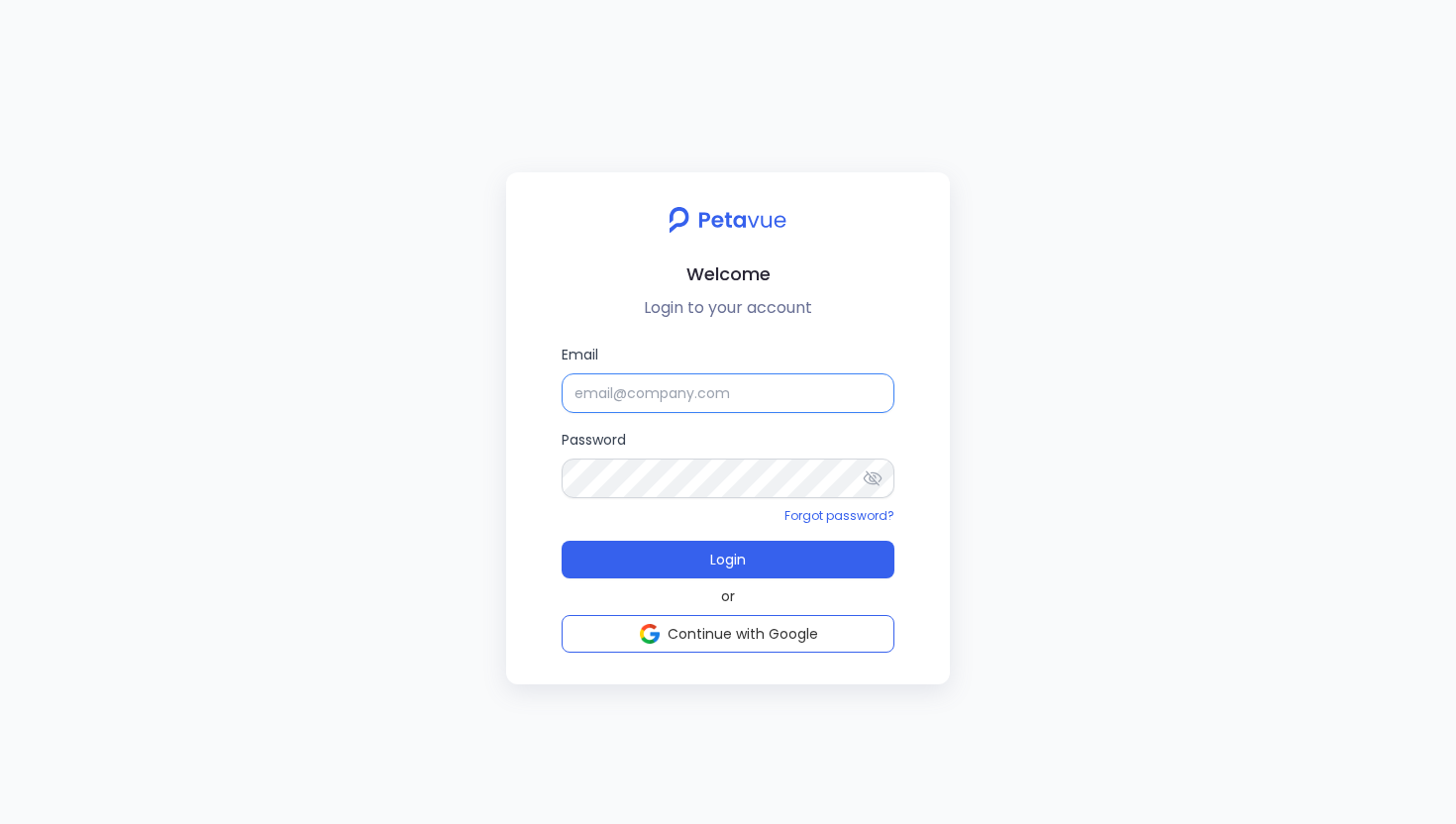 type on "support_eval_gsmasked@petavue.com" 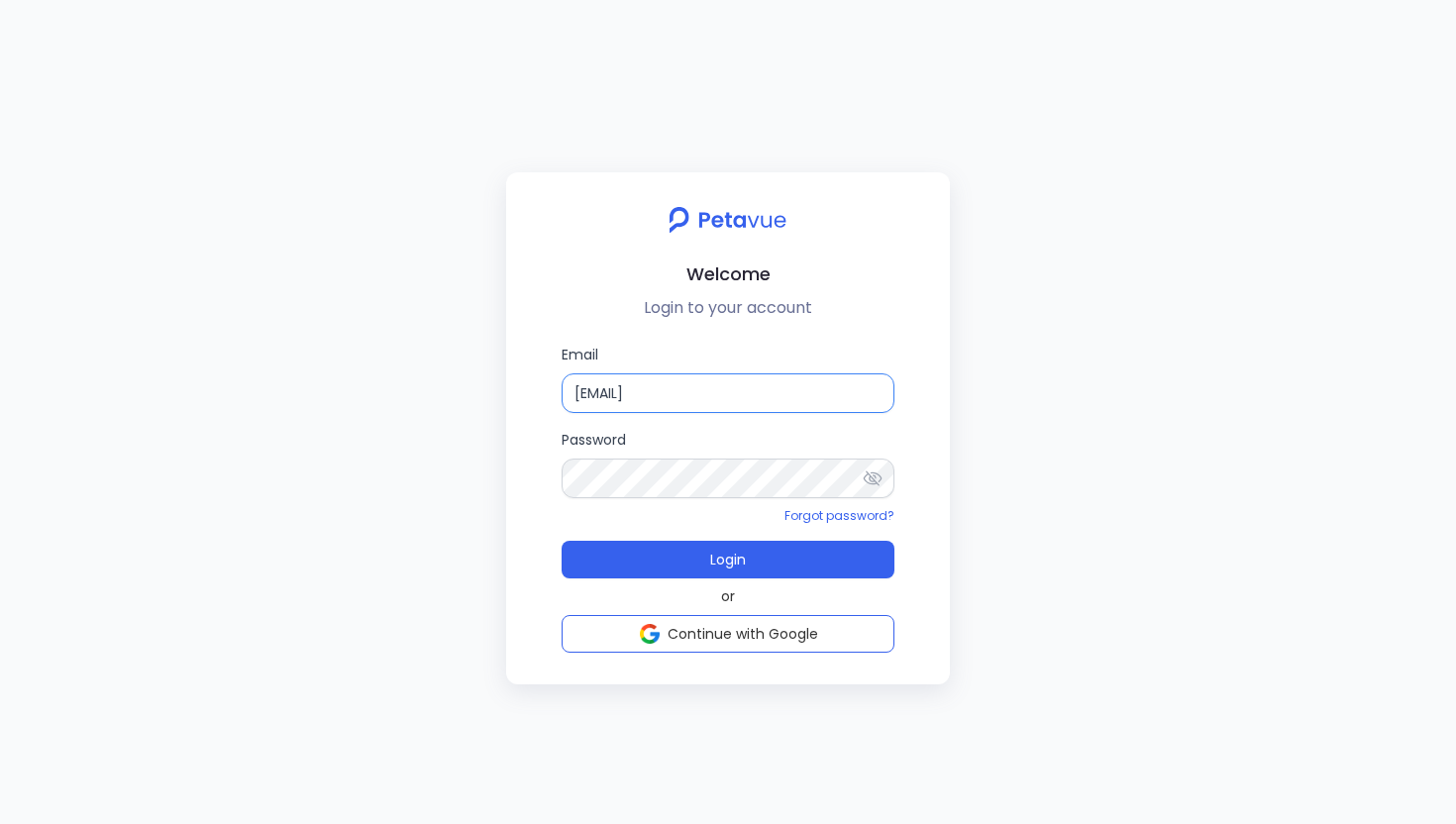 click on "support_eval_gsmasked@petavue.com" at bounding box center [728, 393] 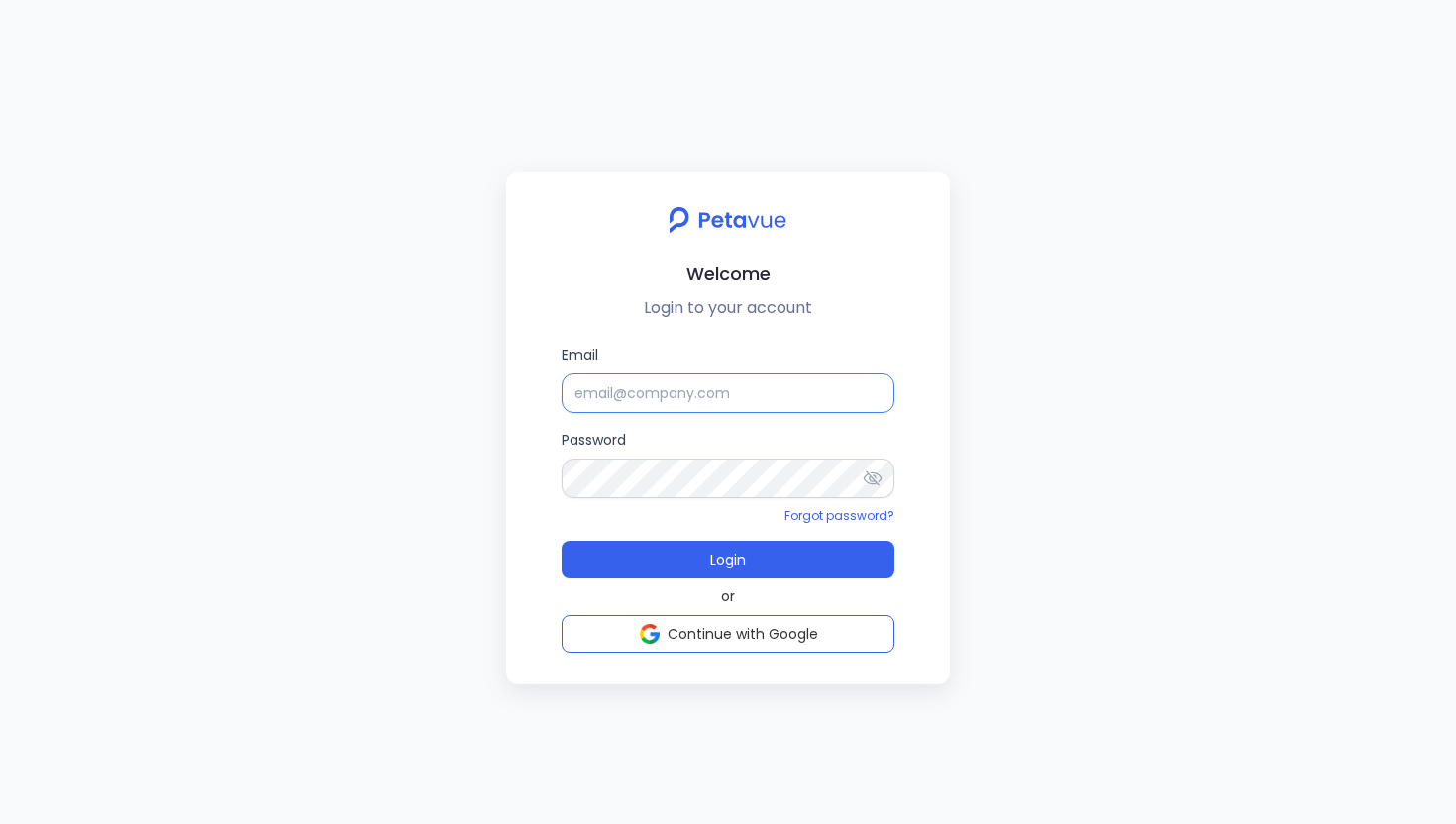 type on "support+gsgongmasked@petavue.com" 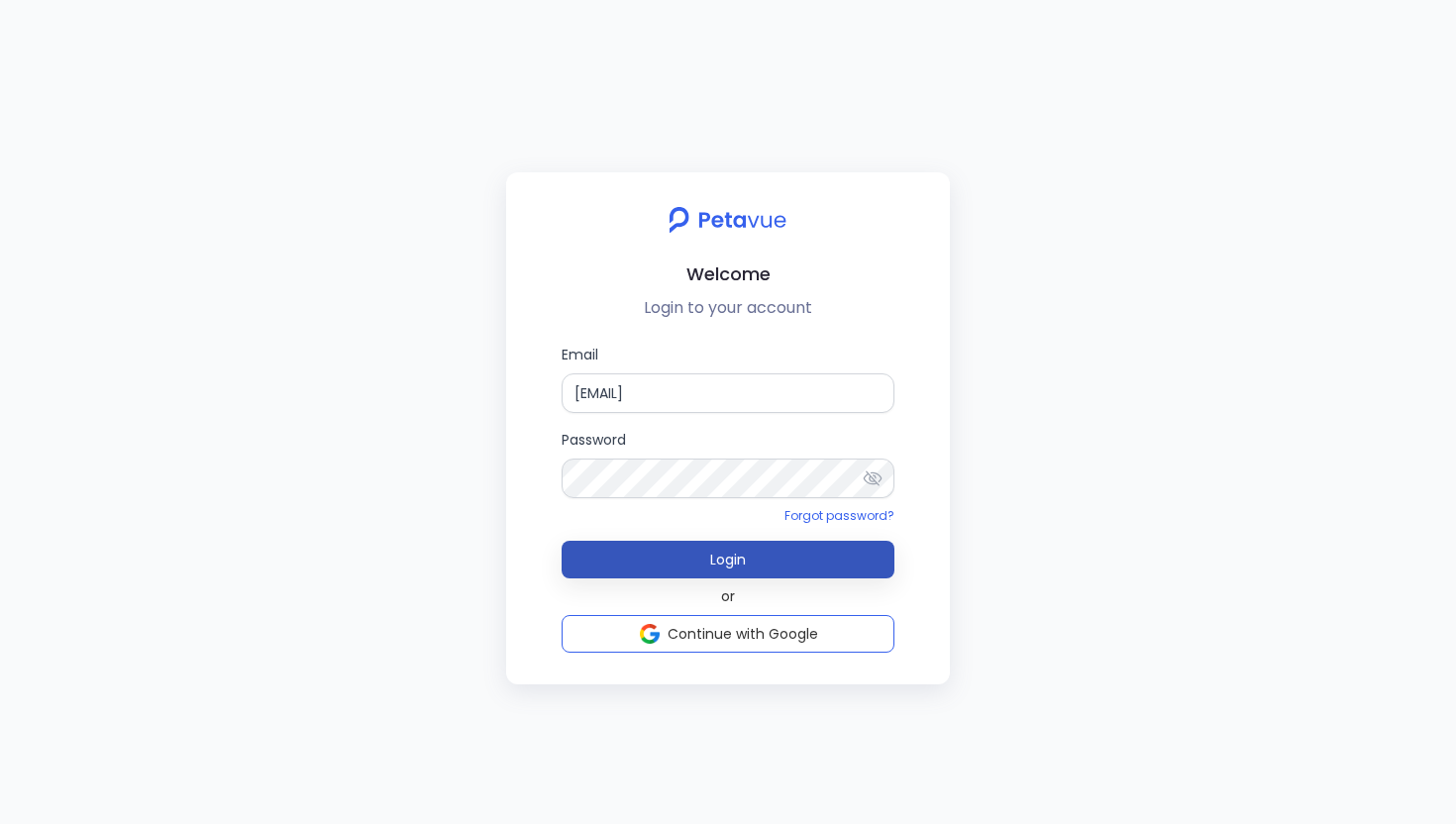 click on "Login" at bounding box center [728, 560] 